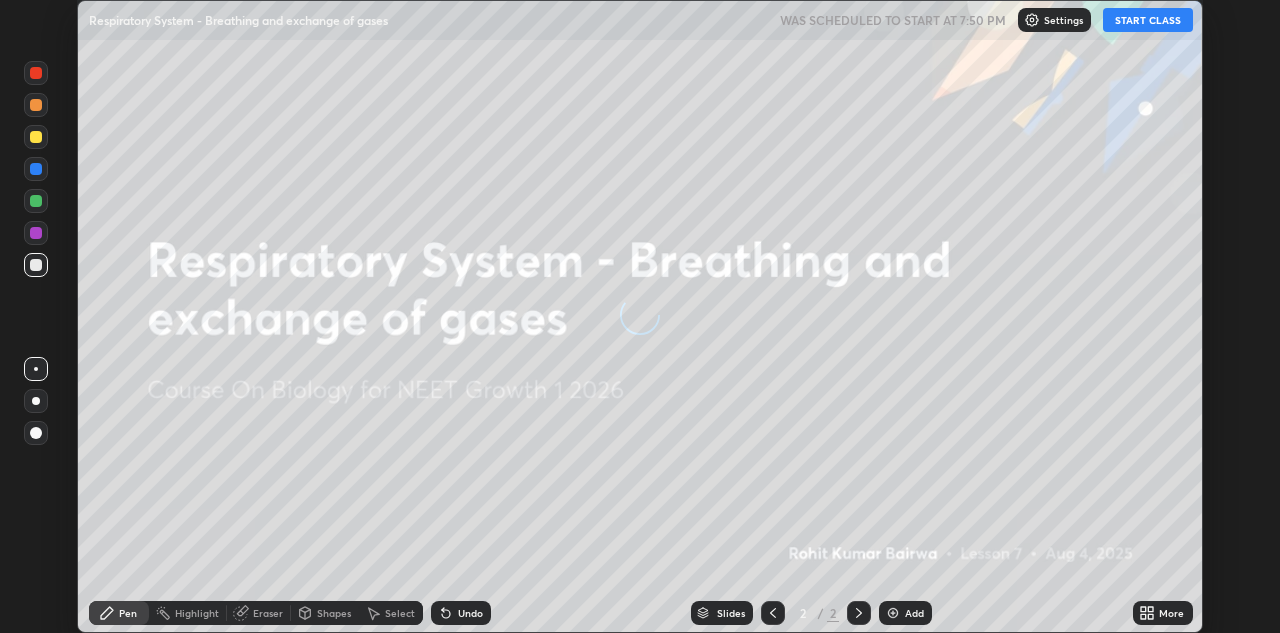 scroll, scrollTop: 0, scrollLeft: 0, axis: both 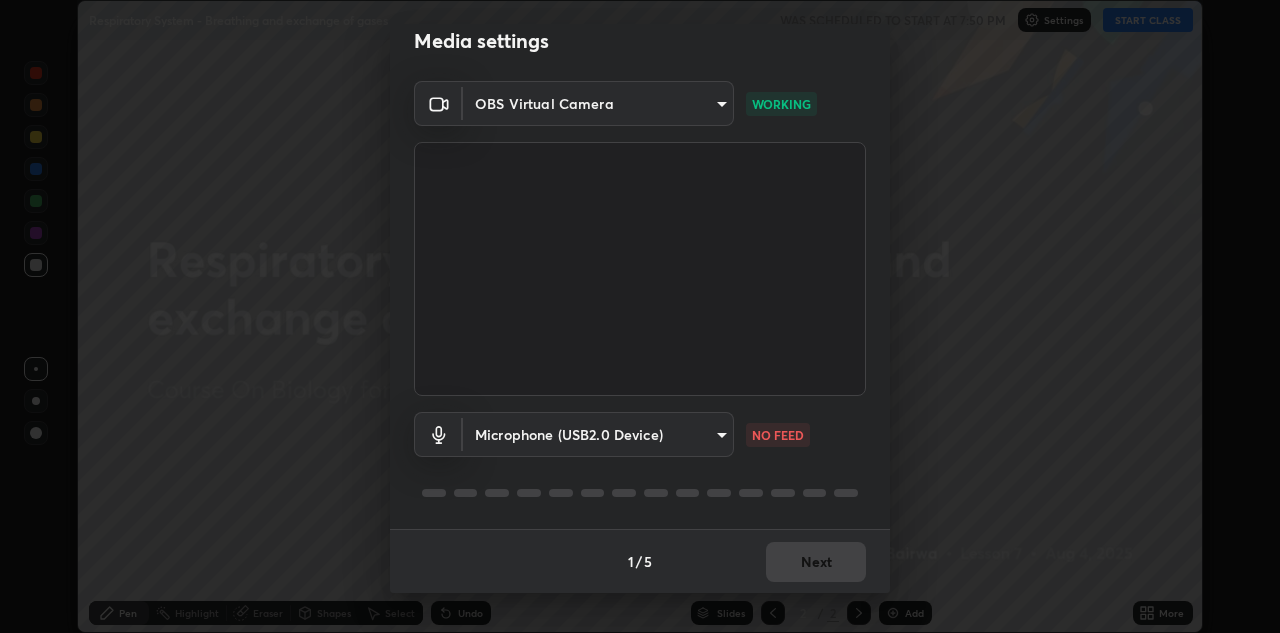 click on "Erase all Respiratory System - Breathing and exchange of gases WAS SCHEDULED TO START AT  7:50 PM Settings START CLASS Setting up your live class Respiratory System - Breathing and exchange of gases • L7 of Course On Biology for NEET Growth 1 2026 [FIRST] [LAST] Pen Highlight Eraser Shapes Select Undo Slides 2 / 2 Add More No doubts shared Encourage your learners to ask a doubt for better clarity Report an issue Reason for reporting Buffering Chat not working Audio - Video sync issue Educator video quality low ​ Attach an image Report Media settings OBS Virtual Camera 4ed6506a9c778d395b5d7aff9fa51cbb341e0eb7db15ca4db2d89cf75fe913a1 WORKING Microphone (USB2.0 Device) ff3796e922216e738216f479007894e46b7d3562c75cfaf6a5e2f4b5cb1c8760 NO FEED 1 / 5 Next" at bounding box center (640, 316) 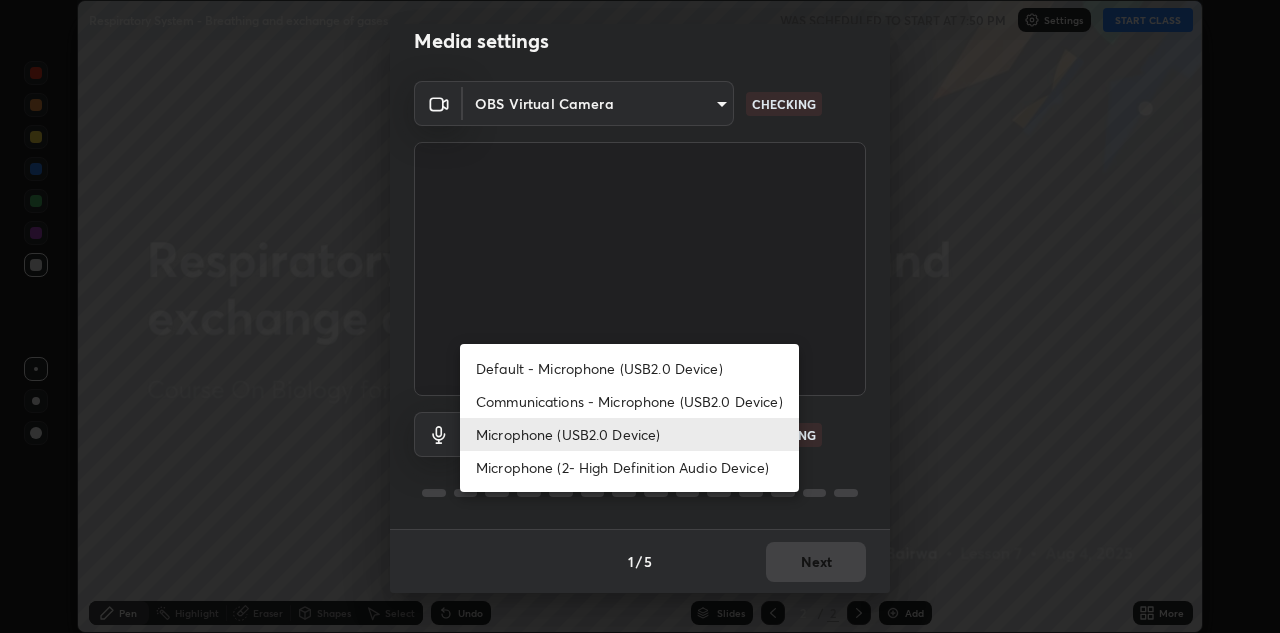 click on "Default - Microphone (USB2.0 Device)" at bounding box center (629, 368) 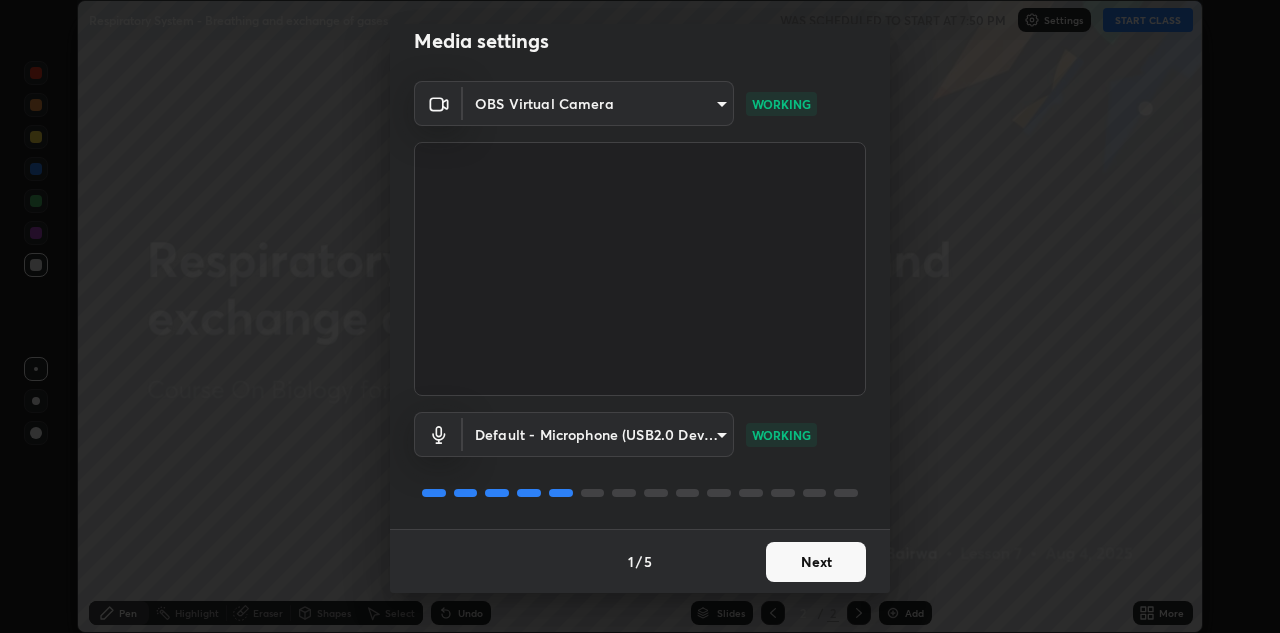 click on "Next" at bounding box center [816, 562] 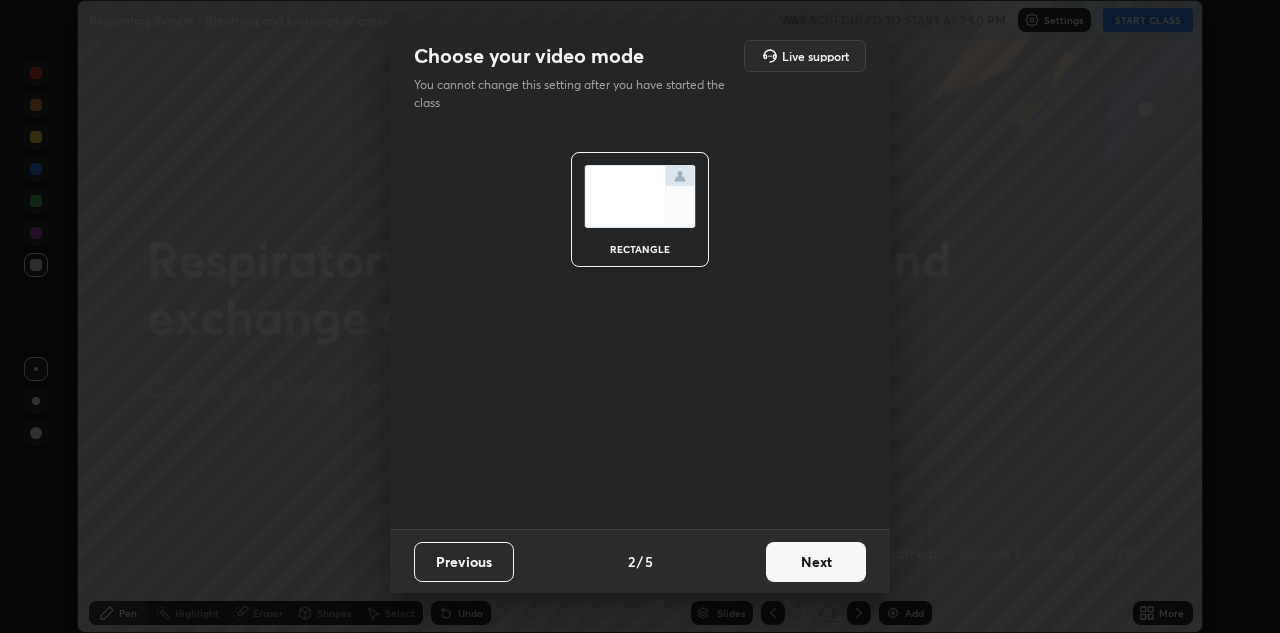 scroll, scrollTop: 0, scrollLeft: 0, axis: both 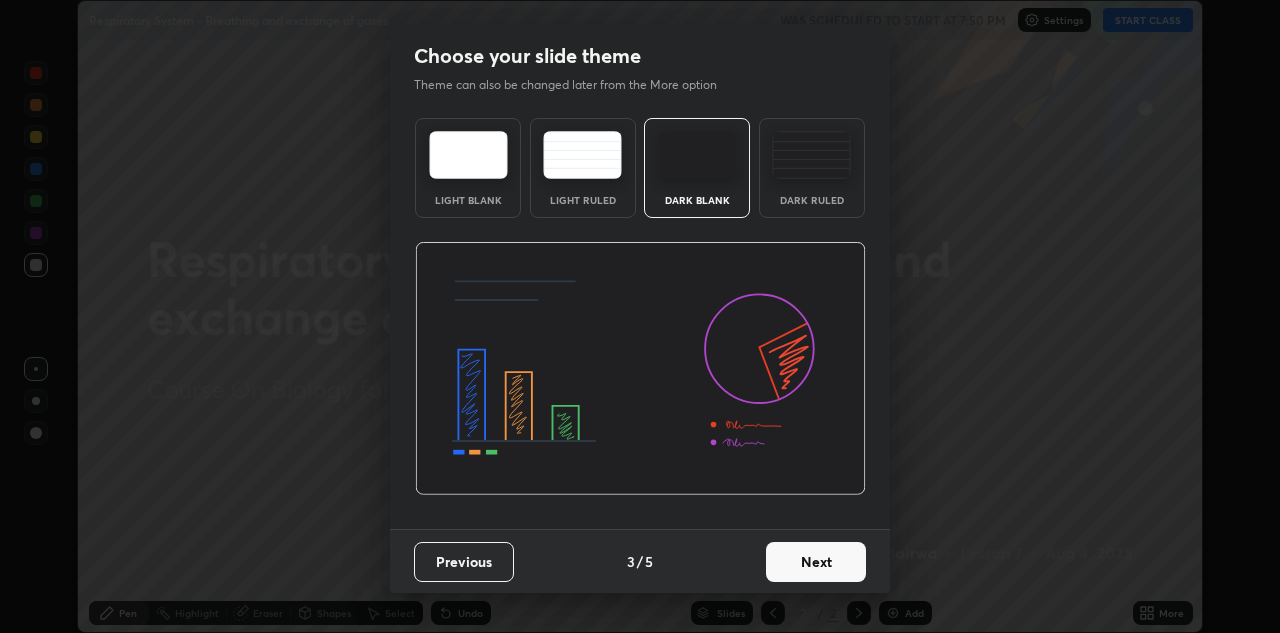 click on "Next" at bounding box center [816, 562] 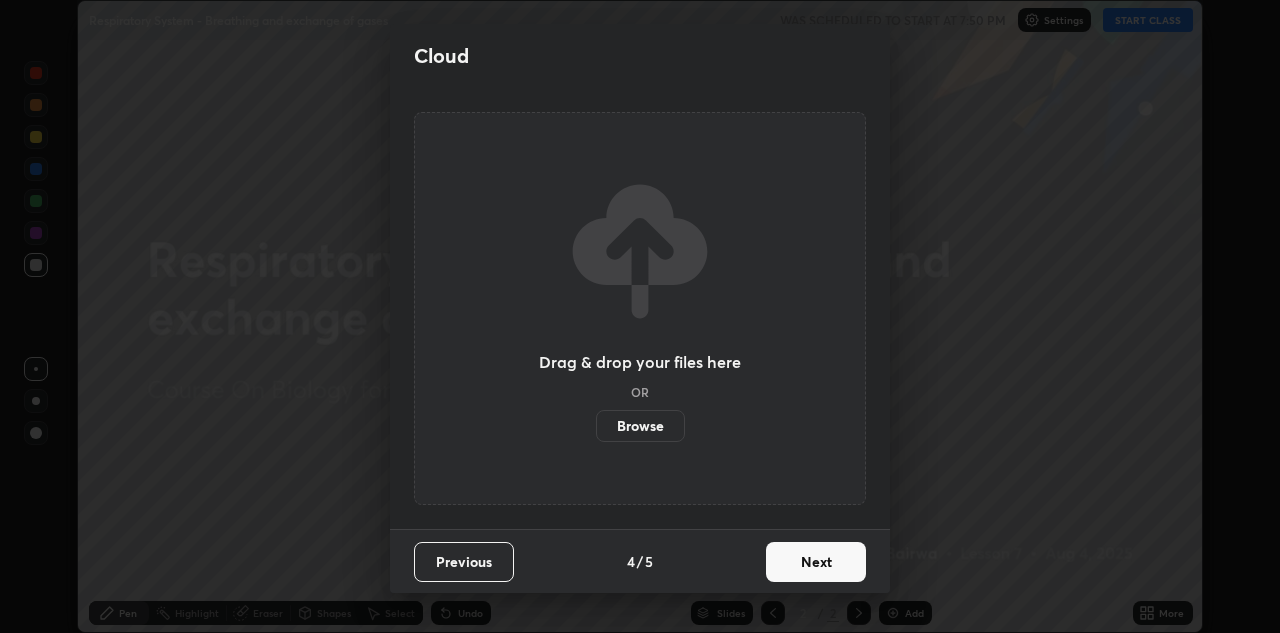 click on "Next" at bounding box center [816, 562] 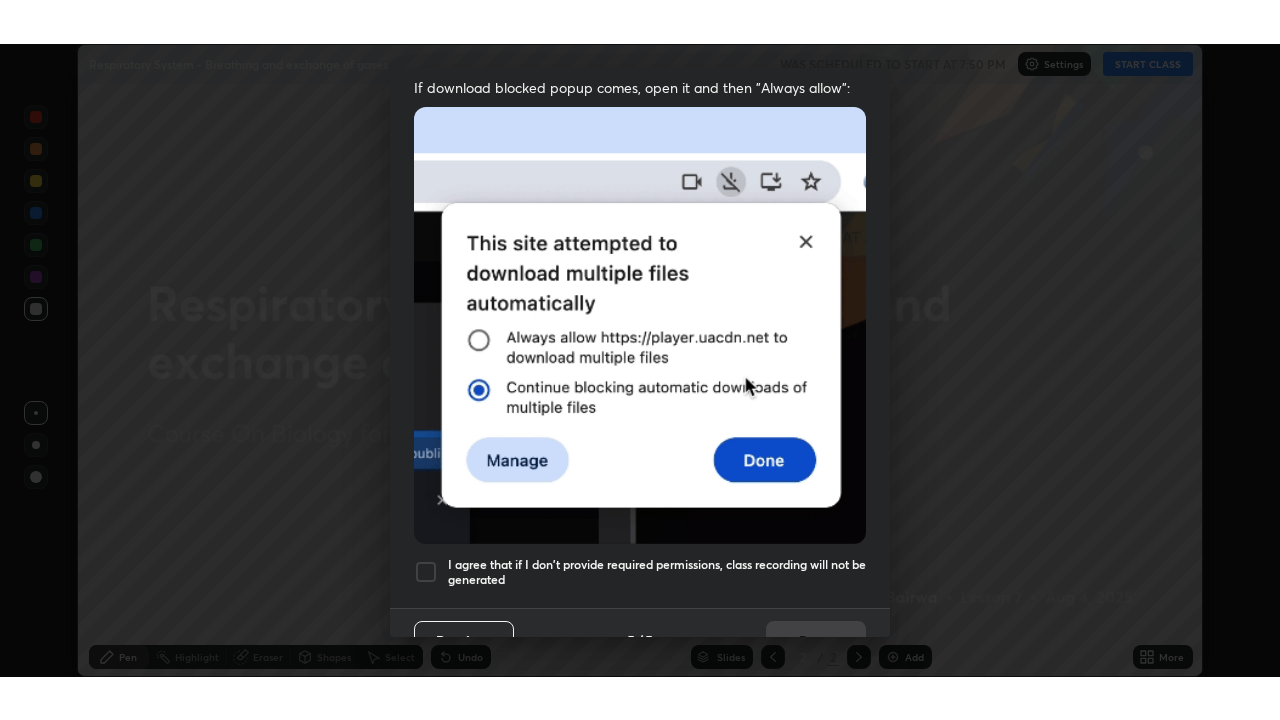 scroll, scrollTop: 431, scrollLeft: 0, axis: vertical 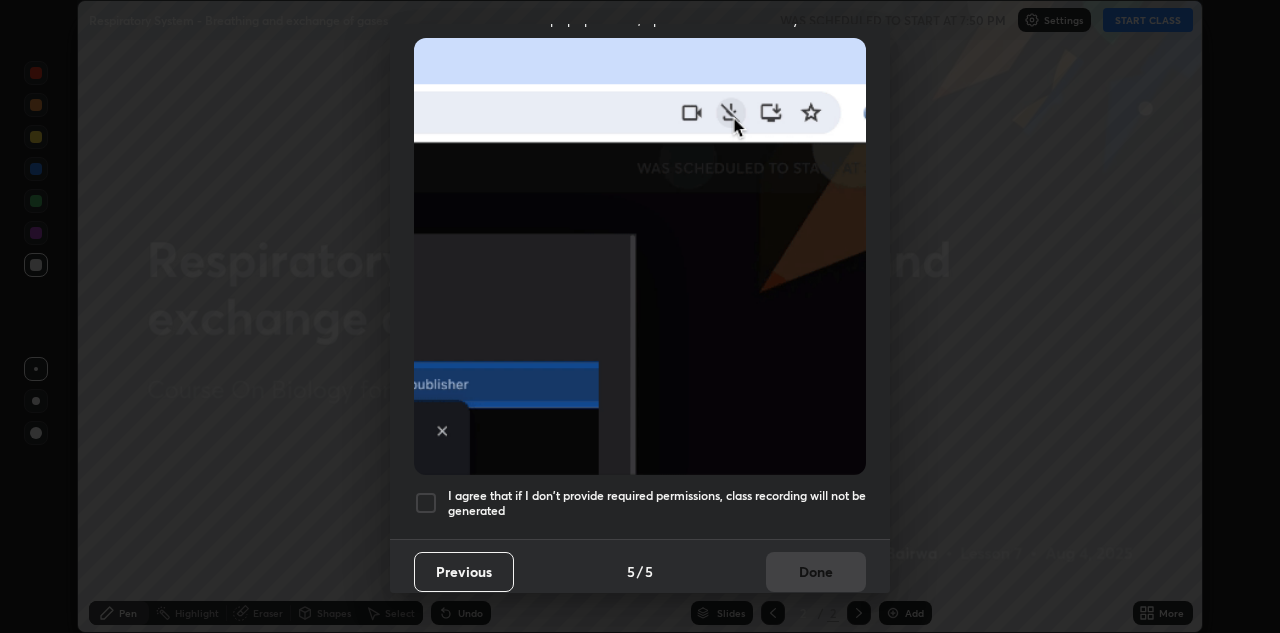 click at bounding box center [426, 503] 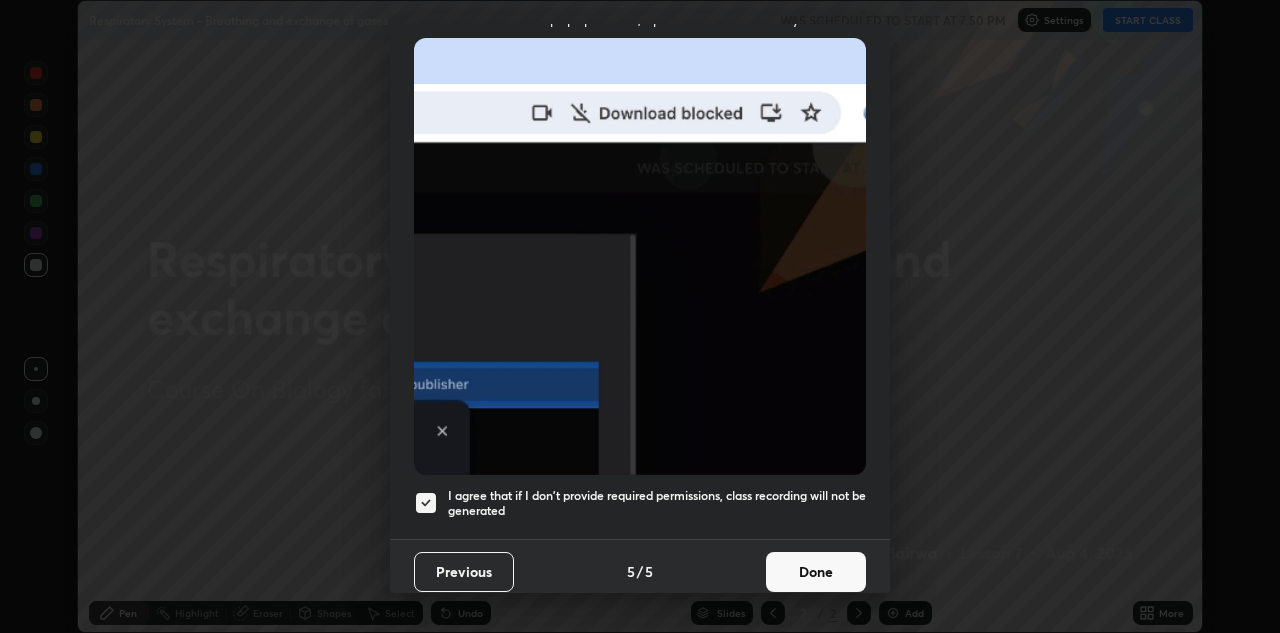 click on "Done" at bounding box center [816, 572] 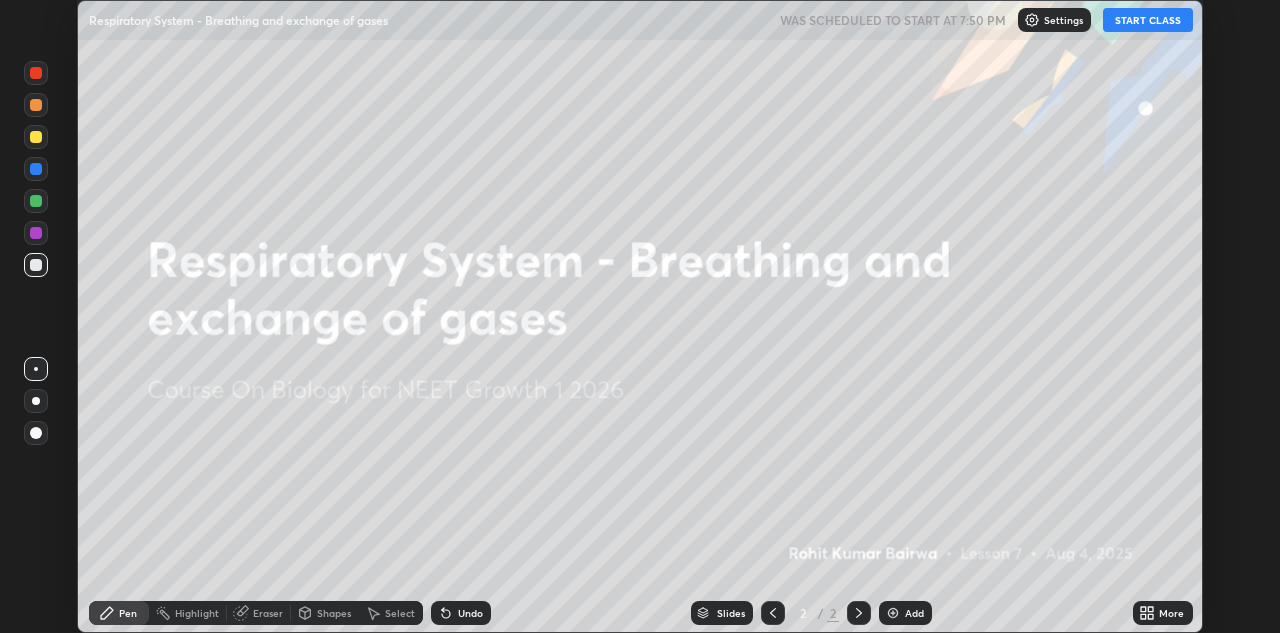 click on "Add" at bounding box center (905, 613) 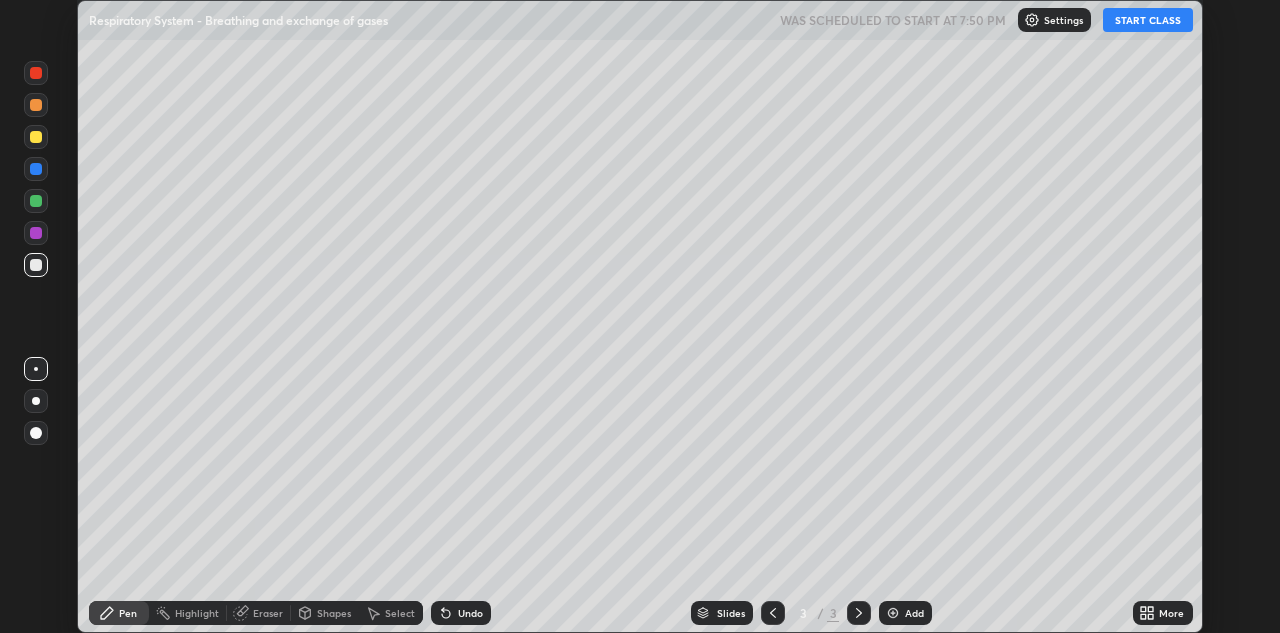 click on "More" at bounding box center [1163, 613] 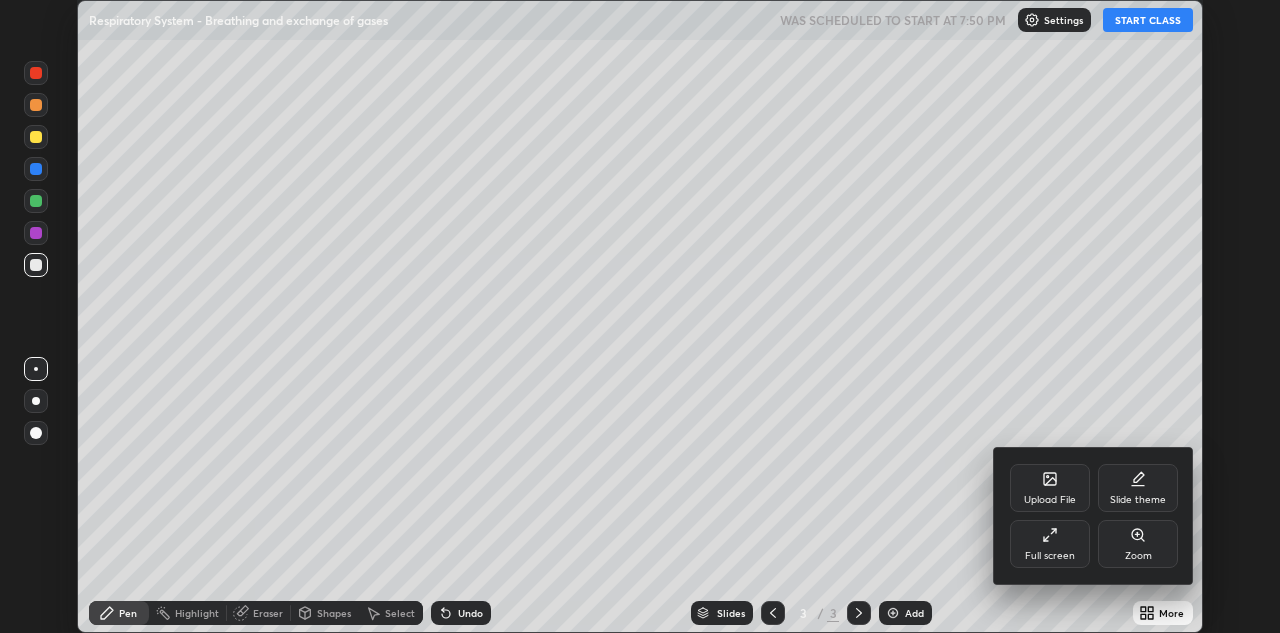 click on "Full screen" at bounding box center [1050, 544] 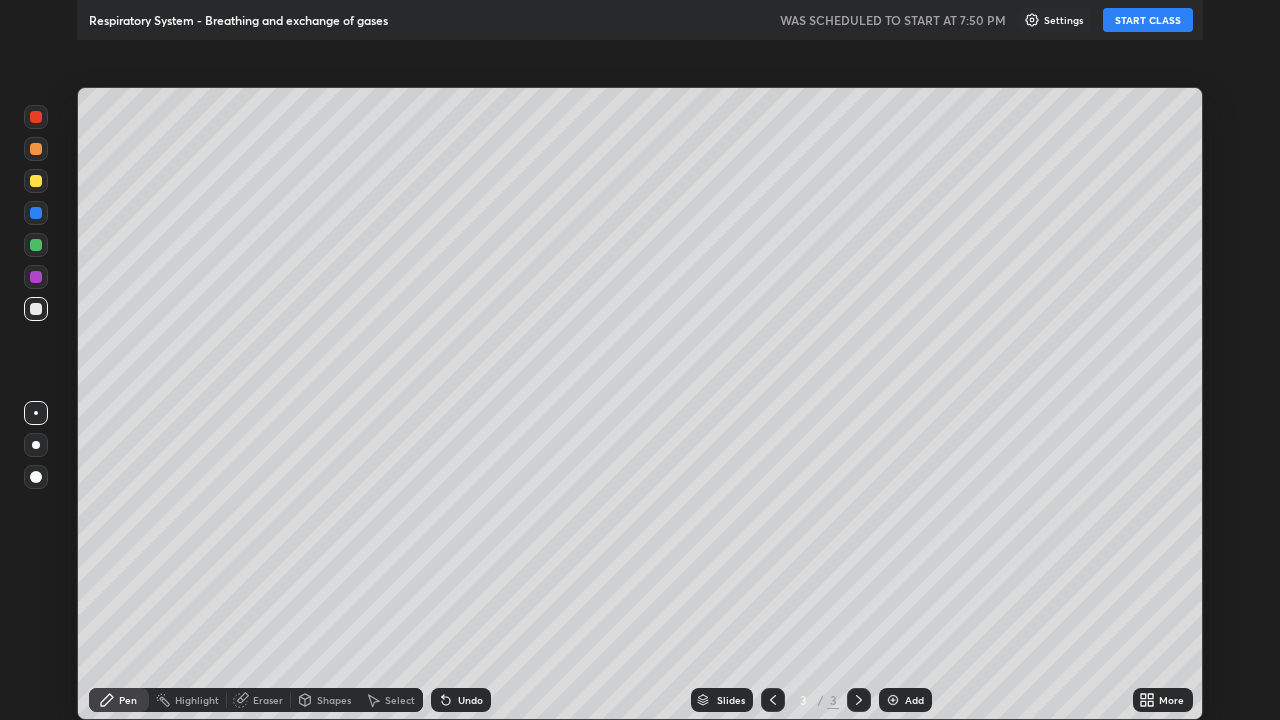 scroll, scrollTop: 99280, scrollLeft: 98720, axis: both 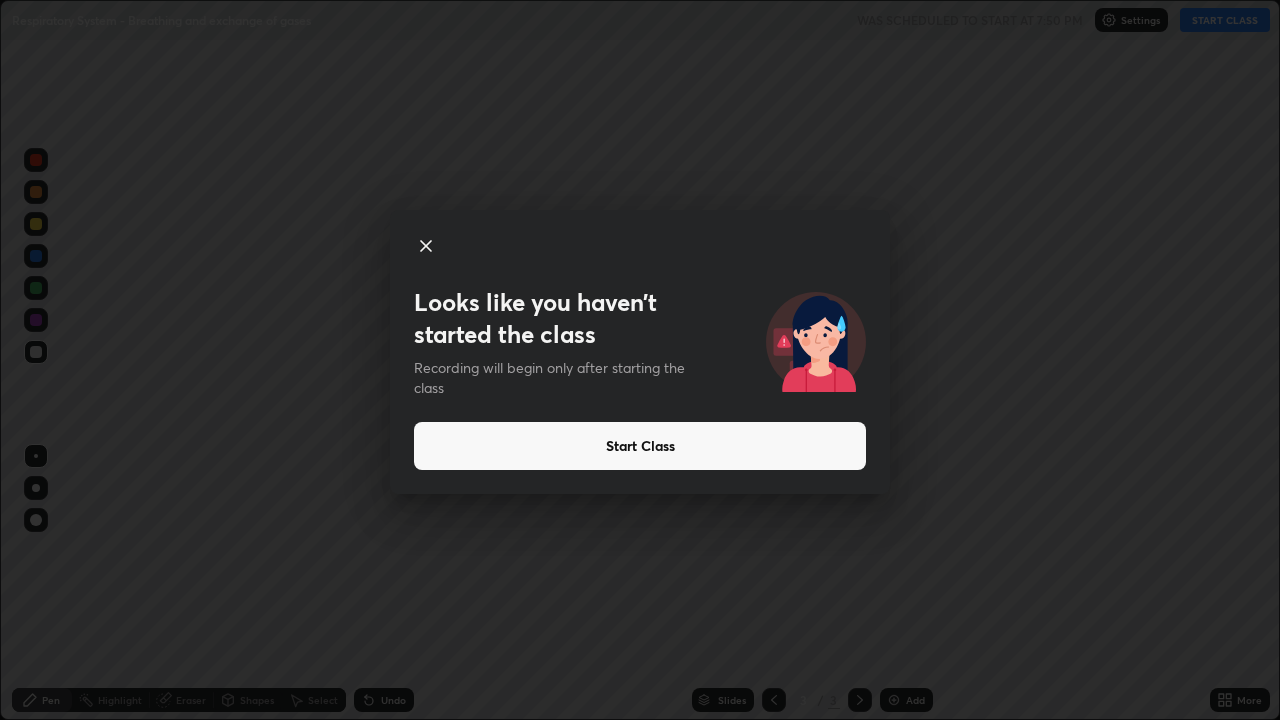 click on "Start Class" at bounding box center [640, 446] 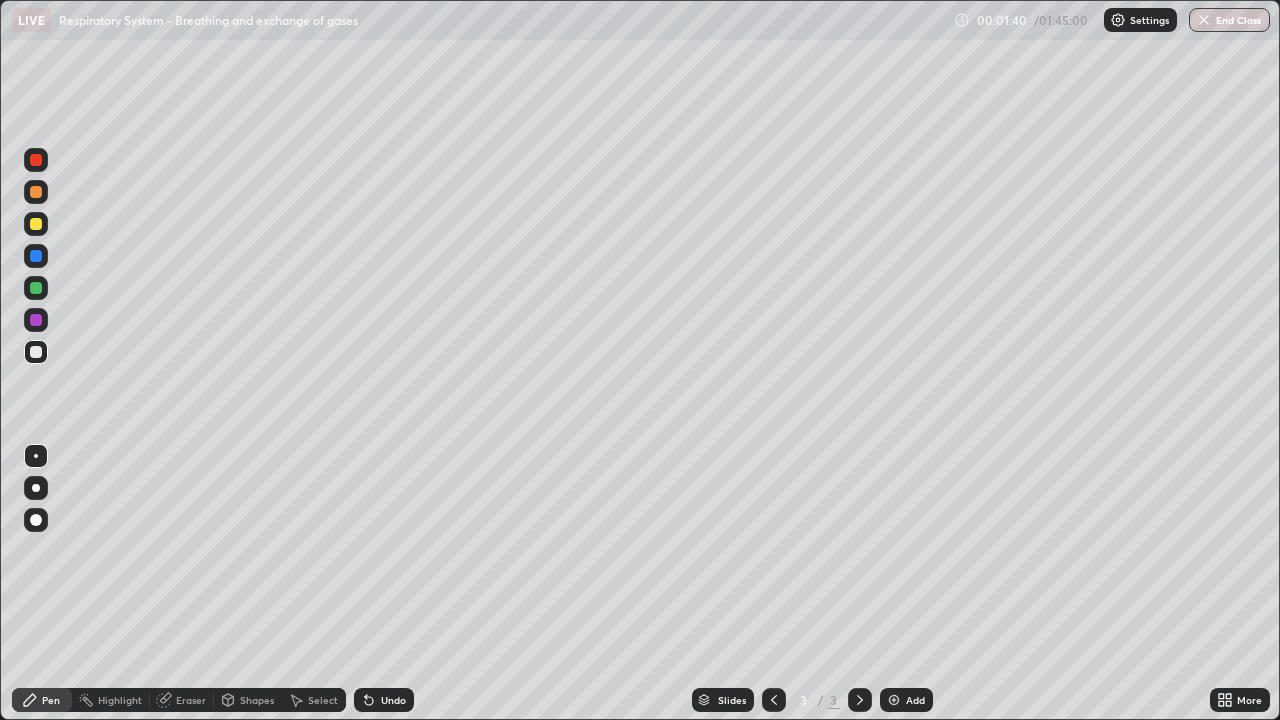 click on "Add" at bounding box center [915, 700] 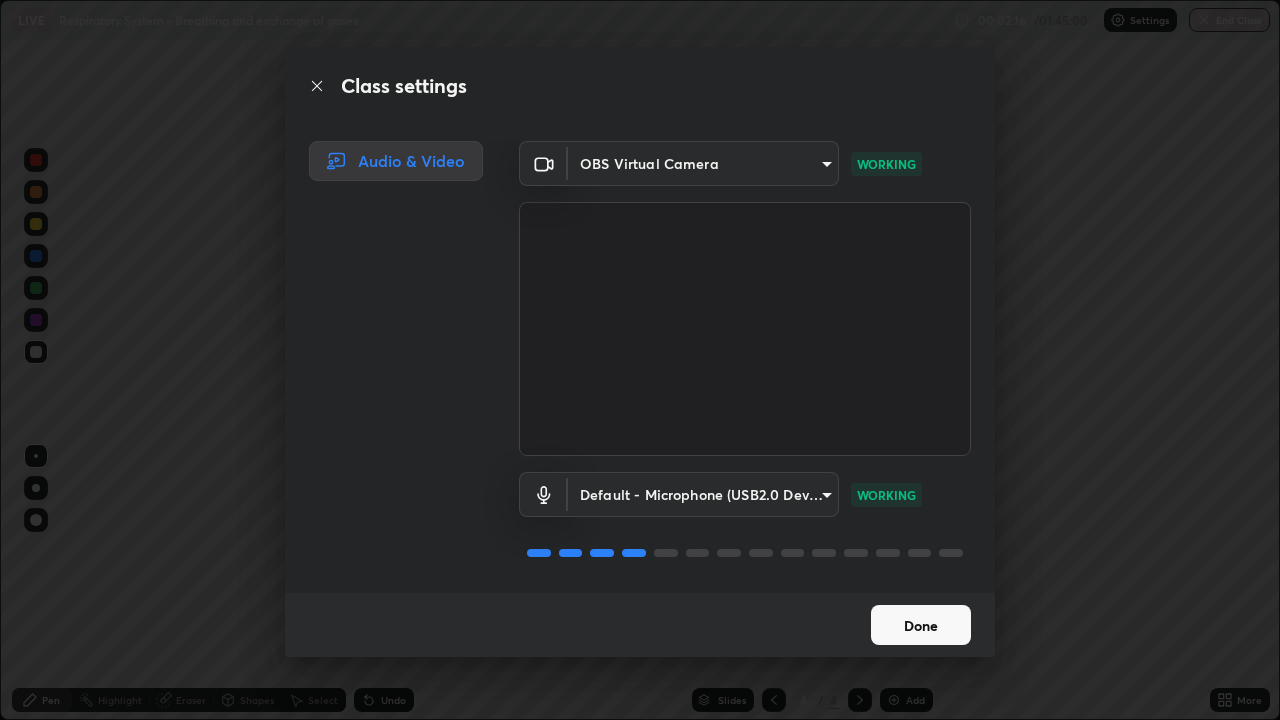 click on "Done" at bounding box center (921, 625) 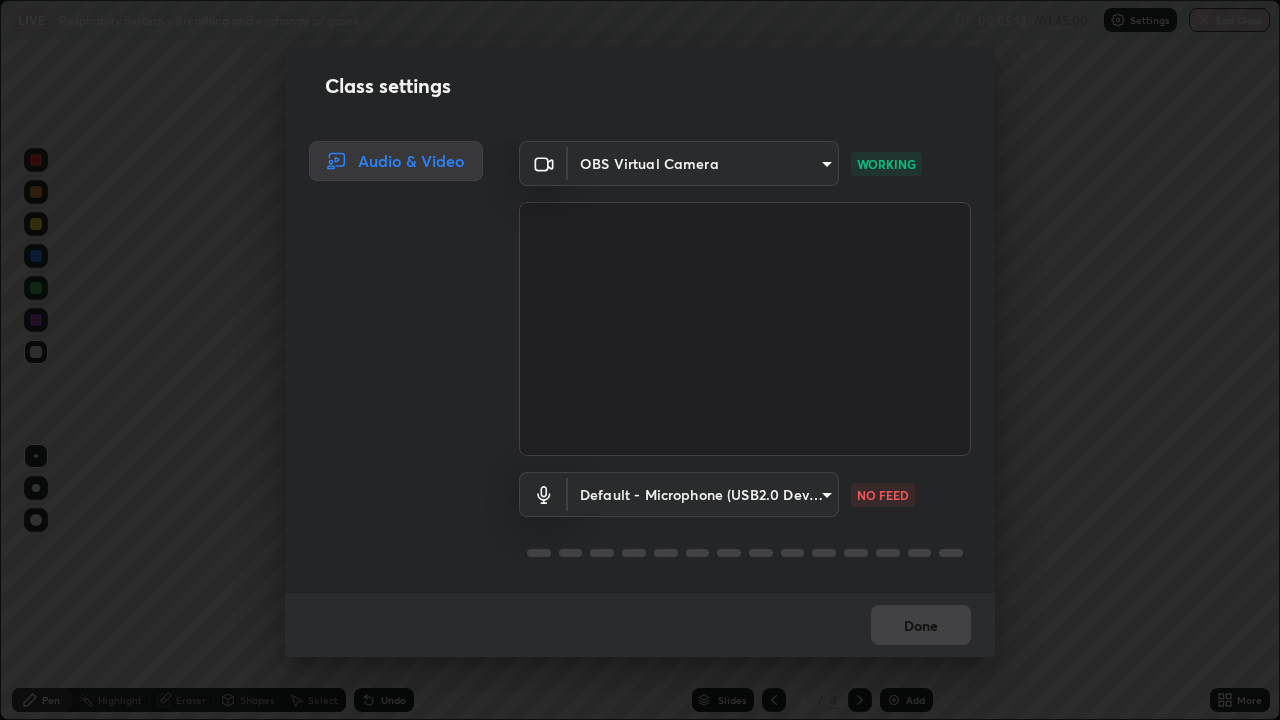 click on "Erase all LIVE Respiratory System - Breathing and exchange of gases 00:05:13 /  01:45:00 Settings End Class Setting up your live class Respiratory System - Breathing and exchange of gases • L7 of Course On Biology for NEET Growth 1 2026 [FIRST] [LAST] Pen Highlight Eraser Shapes Select Undo Slides 4 / 4 Add More Enable hand raising Enable raise hand to speak to learners. Once enabled, chat will be turned off temporarily. Enable x   No doubts shared Encourage your learners to ask a doubt for better clarity Report an issue Reason for reporting Buffering Chat not working Audio - Video sync issue Educator video quality low ​ Attach an image Report Class settings Audio & Video OBS Virtual Camera 4ed6506a9c778d395b5d7aff9fa51cbb341e0eb7db15ca4db2d89cf75fe913a1 WORKING Default - Microphone (USB2.0 Device) default NO FEED Done" at bounding box center (640, 360) 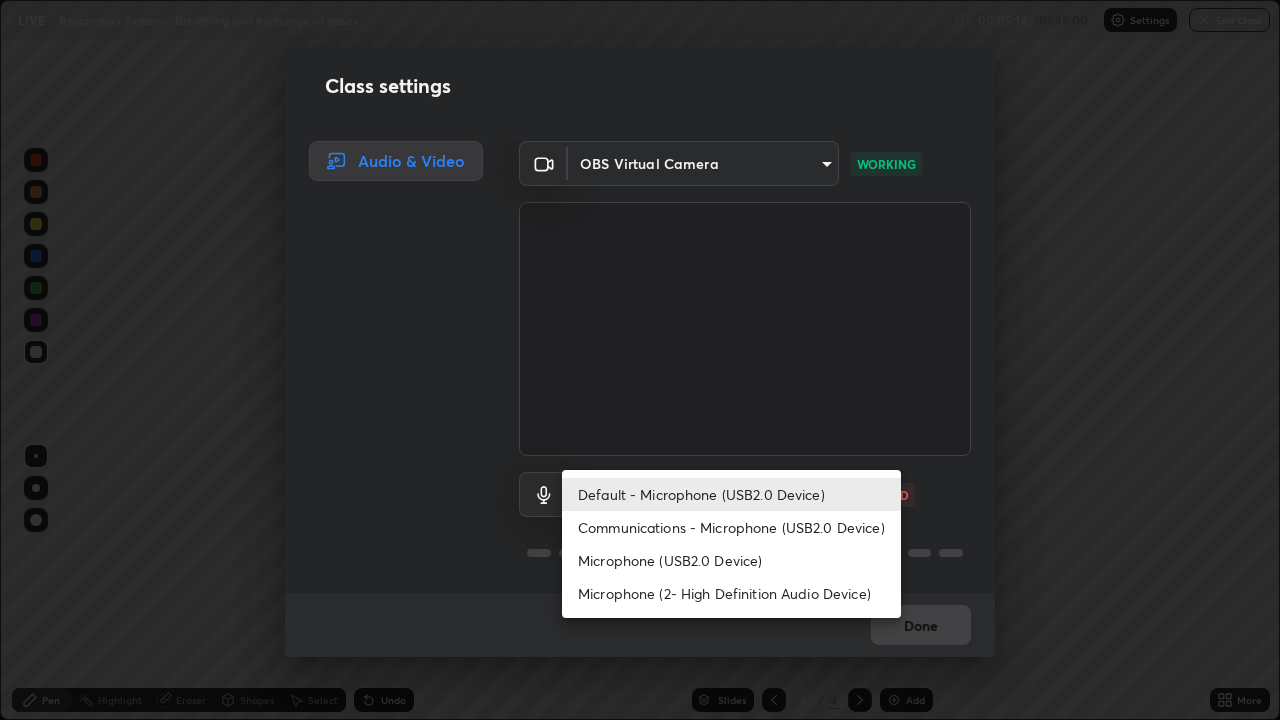 click on "Microphone (USB2.0 Device)" at bounding box center (731, 560) 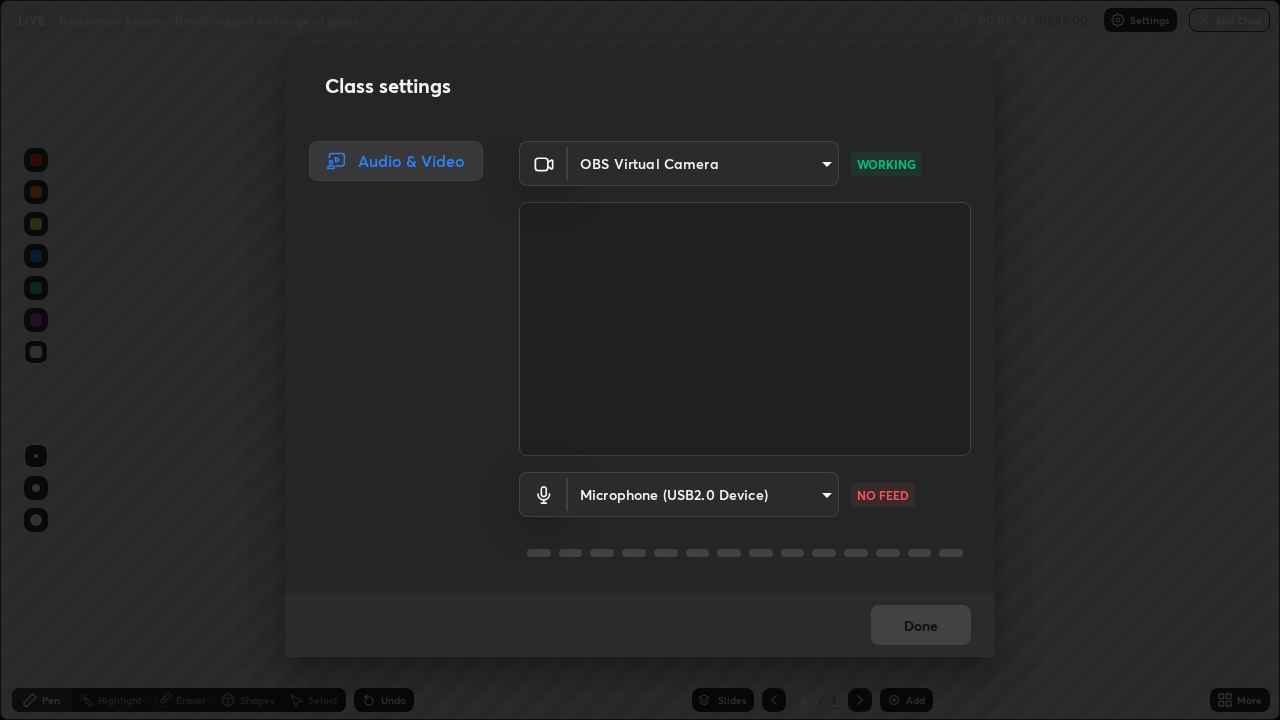 click on "Default - Microphone (USB2.0 Device) Communications - Microphone (USB2.0 Device) Microphone (USB2.0 Device) Microphone (2- High Definition Audio Device)" at bounding box center (689, 522) 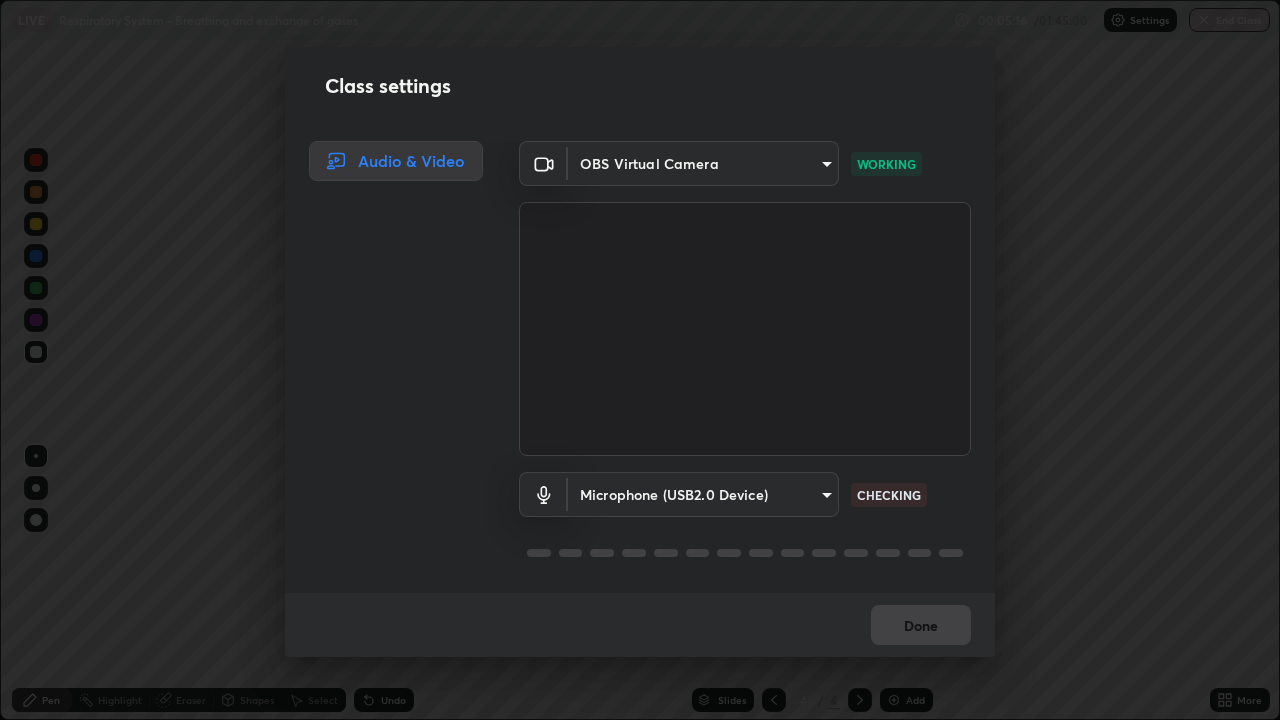 click on "Erase all LIVE Respiratory System - Breathing and exchange of gases 00:05:16 /  01:45:00 Settings End Class Setting up your live class Respiratory System - Breathing and exchange of gases • L7 of Course On Biology for NEET Growth 1 2026 [FIRST] [LAST] Pen Highlight Eraser Shapes Select Undo Slides 4 / 4 Add More Enable hand raising Enable raise hand to speak to learners. Once enabled, chat will be turned off temporarily. Enable x   No doubts shared Encourage your learners to ask a doubt for better clarity Report an issue Reason for reporting Buffering Chat not working Audio - Video sync issue Educator video quality low ​ Attach an image Report Class settings Audio & Video OBS Virtual Camera 4ed6506a9c778d395b5d7aff9fa51cbb341e0eb7db15ca4db2d89cf75fe913a1 WORKING Microphone (USB2.0 Device) ff3796e922216e738216f479007894e46b7d3562c75cfaf6a5e2f4b5cb1c8760 CHECKING Done" at bounding box center (640, 360) 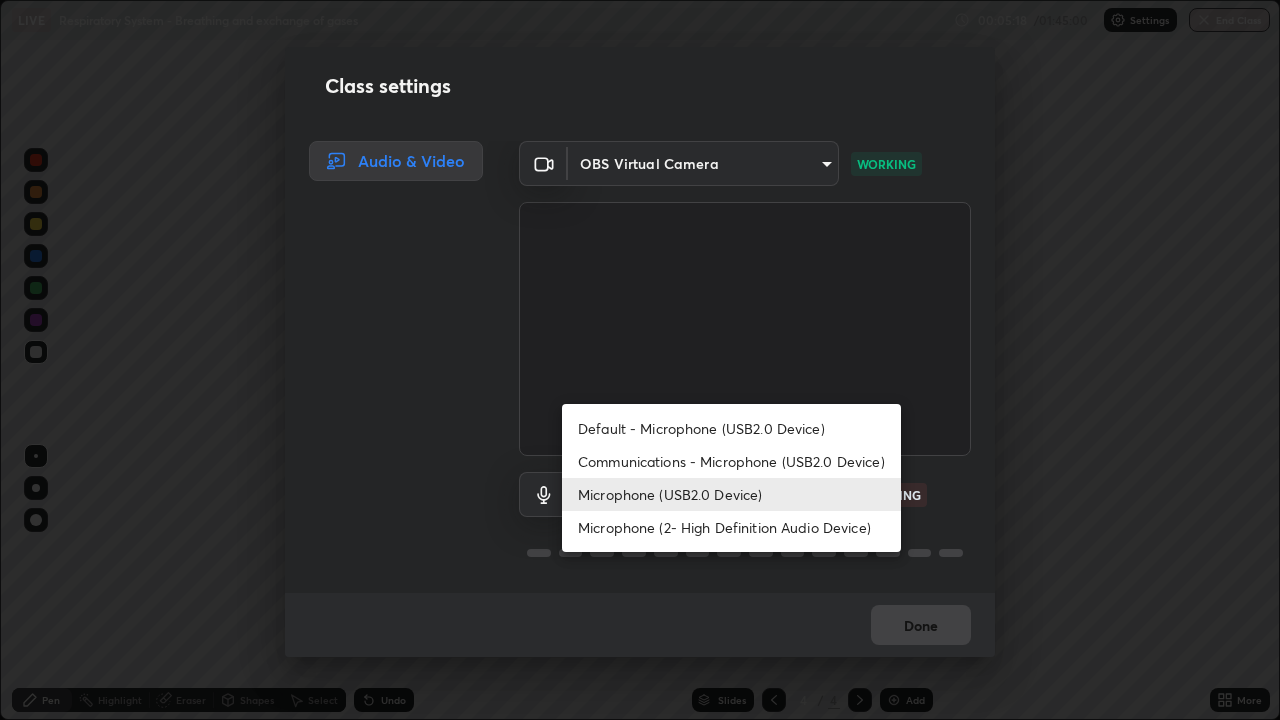 click on "Default - Microphone (USB2.0 Device)" at bounding box center [731, 428] 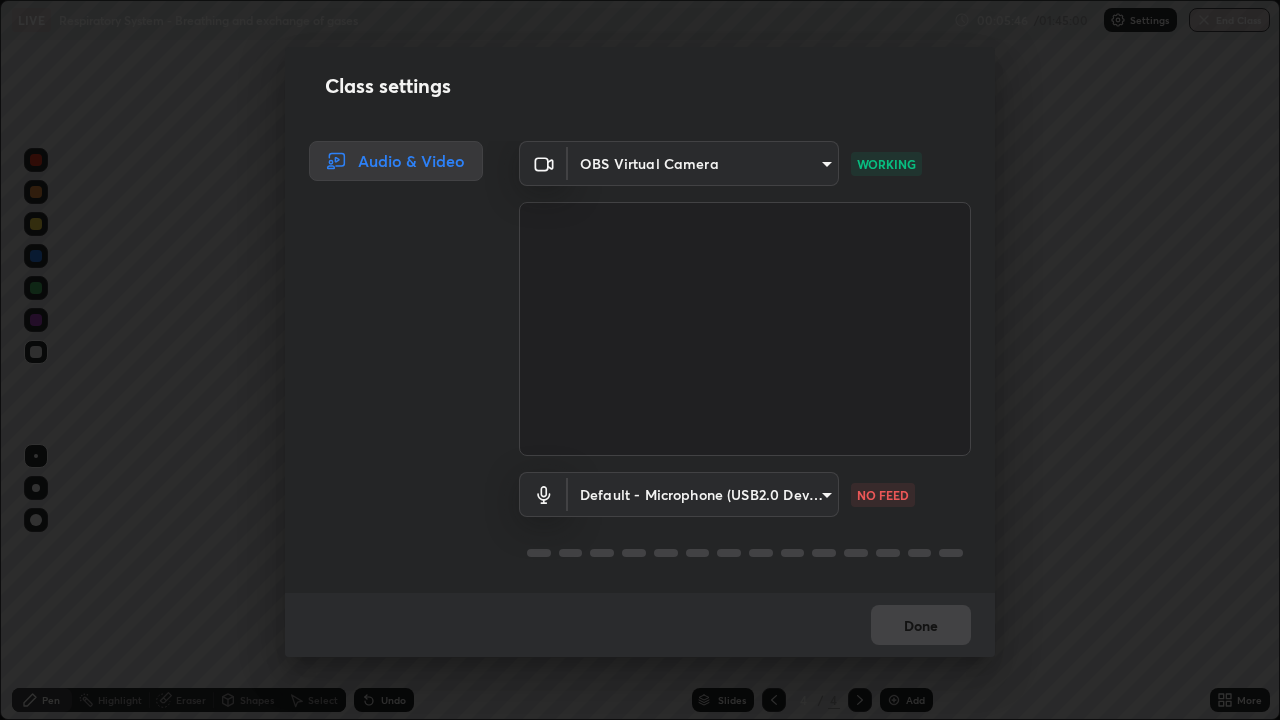 click on "Erase all LIVE Respiratory System - Breathing and exchange of gases 00:05:46 /  01:45:00 Settings End Class Setting up your live class Respiratory System - Breathing and exchange of gases • L7 of Course On Biology for NEET Growth 1 2026 [FIRST] [LAST] Pen Highlight Eraser Shapes Select Undo Slides 4 / 4 Add More Enable hand raising Enable raise hand to speak to learners. Once enabled, chat will be turned off temporarily. Enable x   No doubts shared Encourage your learners to ask a doubt for better clarity Report an issue Reason for reporting Buffering Chat not working Audio - Video sync issue Educator video quality low ​ Attach an image Report Class settings Audio & Video OBS Virtual Camera 4ed6506a9c778d395b5d7aff9fa51cbb341e0eb7db15ca4db2d89cf75fe913a1 WORKING Default - Microphone (USB2.0 Device) default NO FEED Done" at bounding box center [640, 360] 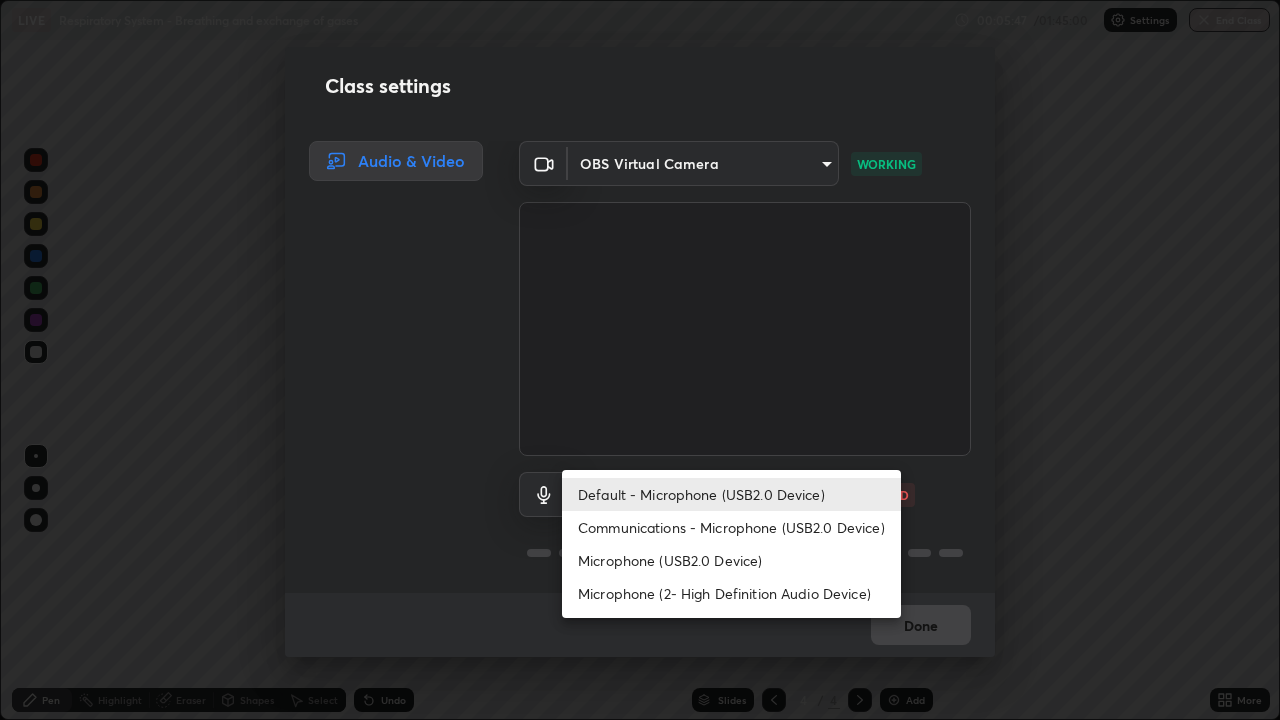 click on "Microphone (USB2.0 Device)" at bounding box center (731, 560) 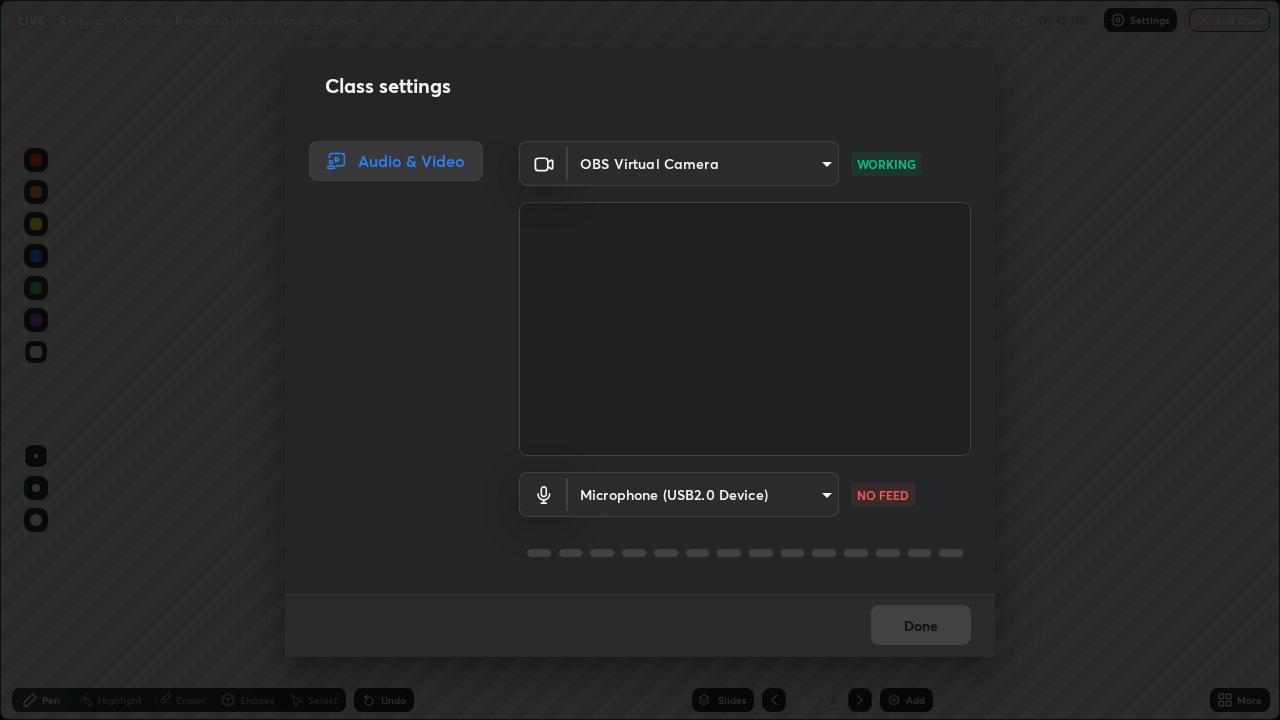 click on "Erase all LIVE Respiratory System - Breathing and exchange of gases 00:05:48 /  01:45:00 Settings End Class Setting up your live class Respiratory System - Breathing and exchange of gases • L7 of Course On Biology for NEET Growth 1 2026 [FIRST] [LAST] Pen Highlight Eraser Shapes Select Undo Slides 4 / 4 Add More Enable hand raising Enable raise hand to speak to learners. Once enabled, chat will be turned off temporarily. Enable x   No doubts shared Encourage your learners to ask a doubt for better clarity Report an issue Reason for reporting Buffering Chat not working Audio - Video sync issue Educator video quality low ​ Attach an image Report Class settings Audio & Video OBS Virtual Camera 4ed6506a9c778d395b5d7aff9fa51cbb341e0eb7db15ca4db2d89cf75fe913a1 WORKING Microphone (USB2.0 Device) ff3796e922216e738216f479007894e46b7d3562c75cfaf6a5e2f4b5cb1c8760 NO FEED Done" at bounding box center (640, 360) 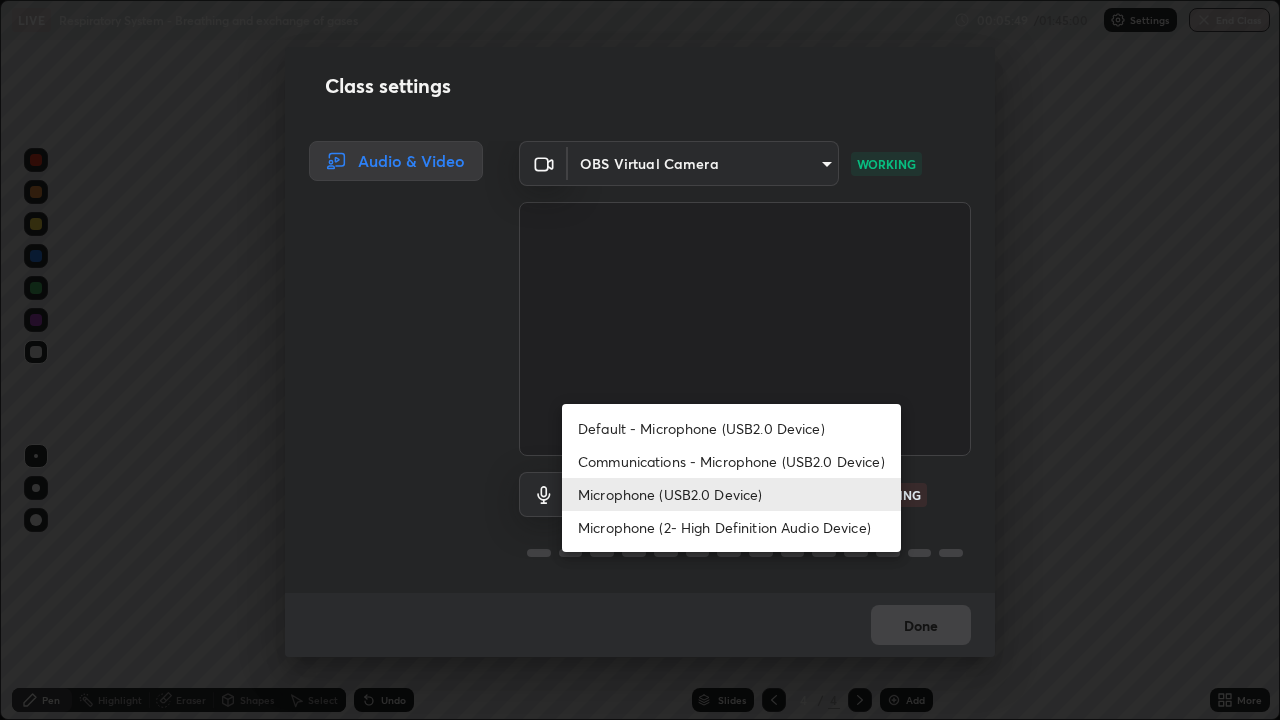 click on "Default - Microphone (USB2.0 Device)" at bounding box center (731, 428) 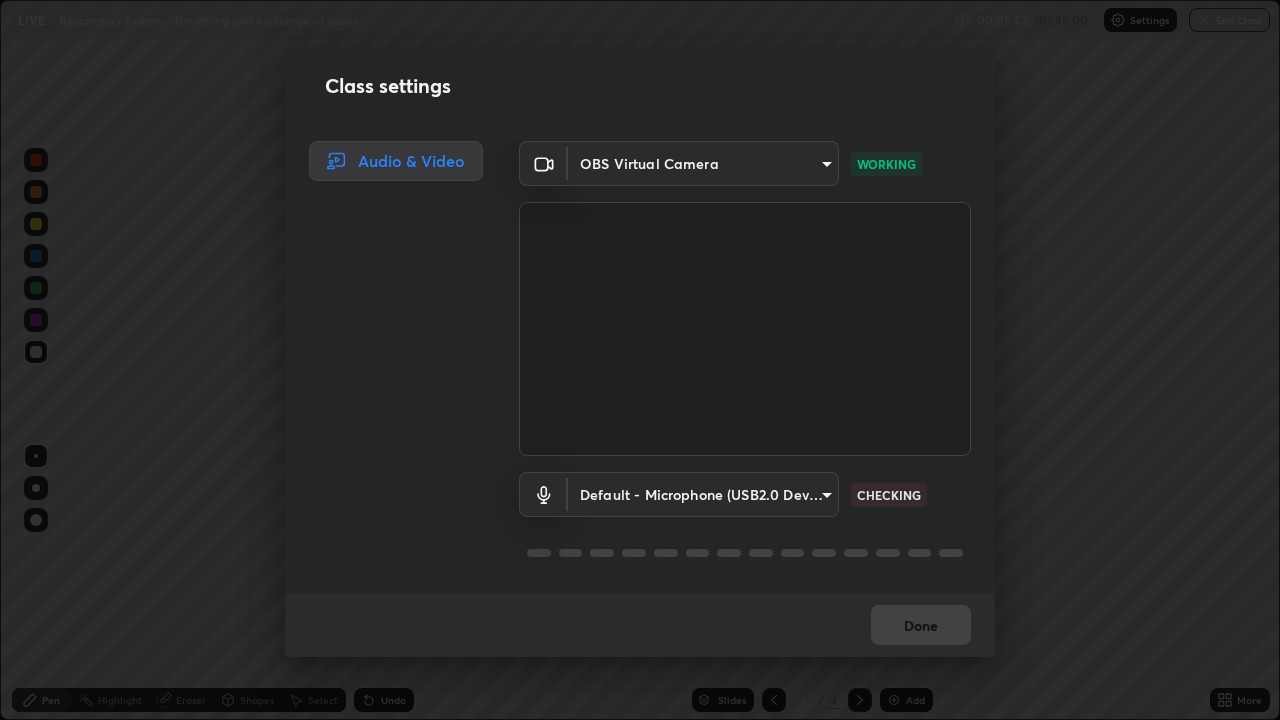 click on "CHECKING" at bounding box center (889, 495) 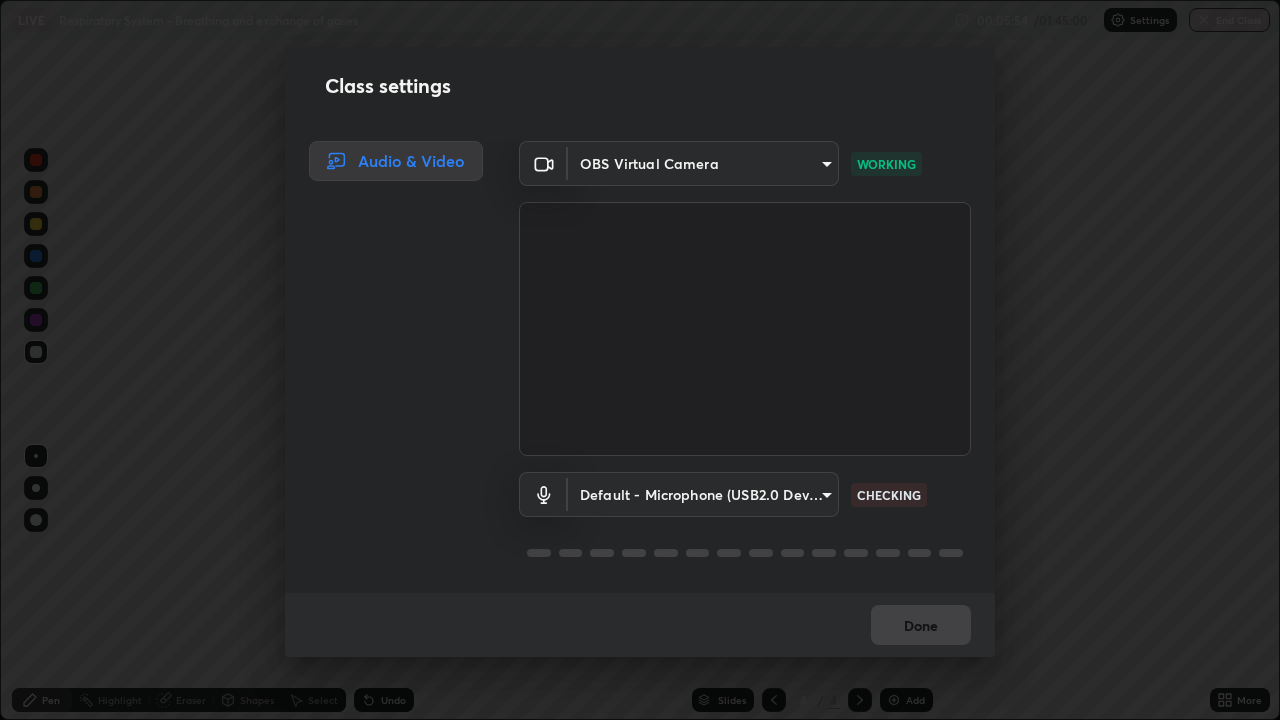 click on "Erase all LIVE Respiratory System - Breathing and exchange of gases 00:05:54 /  01:45:00 Settings End Class Setting up your live class Respiratory System - Breathing and exchange of gases • L7 of Course On Biology for NEET Growth 1 2026 [FIRST] [LAST] Pen Highlight Eraser Shapes Select Undo Slides 4 / 4 Add More Enable hand raising Enable raise hand to speak to learners. Once enabled, chat will be turned off temporarily. Enable x   No doubts shared Encourage your learners to ask a doubt for better clarity Report an issue Reason for reporting Buffering Chat not working Audio - Video sync issue Educator video quality low ​ Attach an image Report Class settings Audio & Video OBS Virtual Camera 4ed6506a9c778d395b5d7aff9fa51cbb341e0eb7db15ca4db2d89cf75fe913a1 WORKING Default - Microphone (USB2.0 Device) default CHECKING Done" at bounding box center (640, 360) 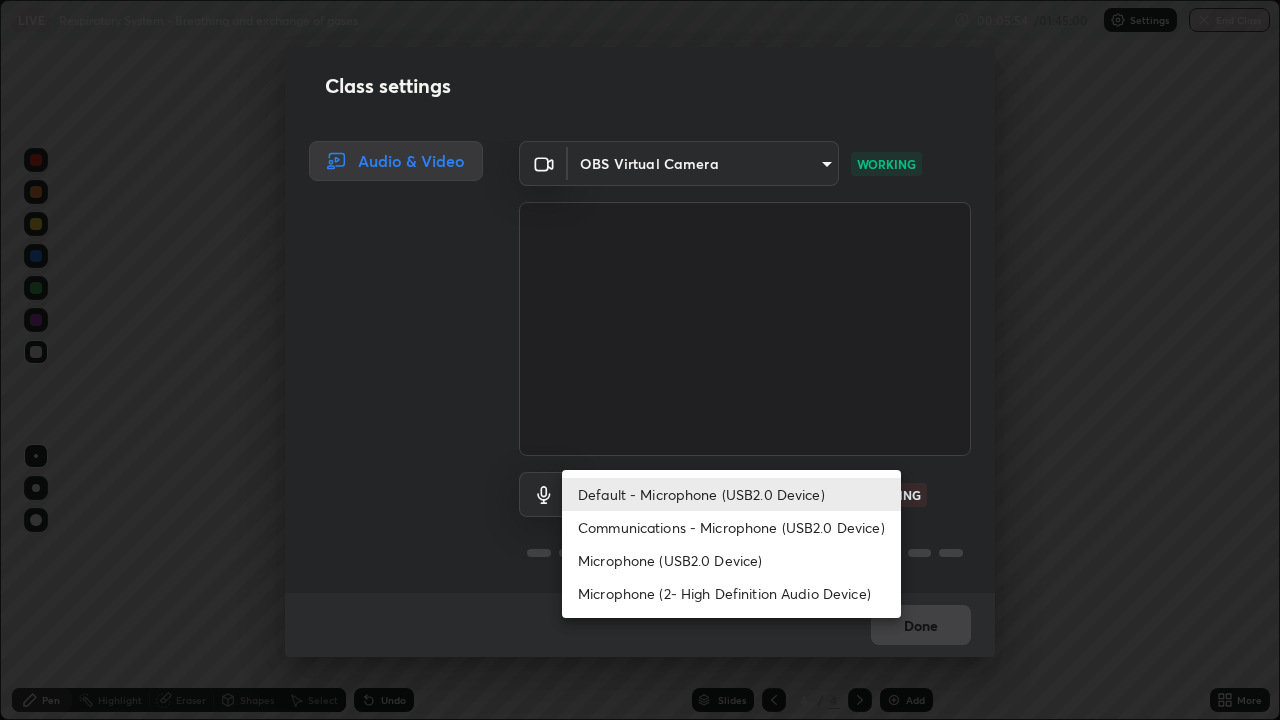 click on "Default - Microphone (USB2.0 Device)" at bounding box center (731, 494) 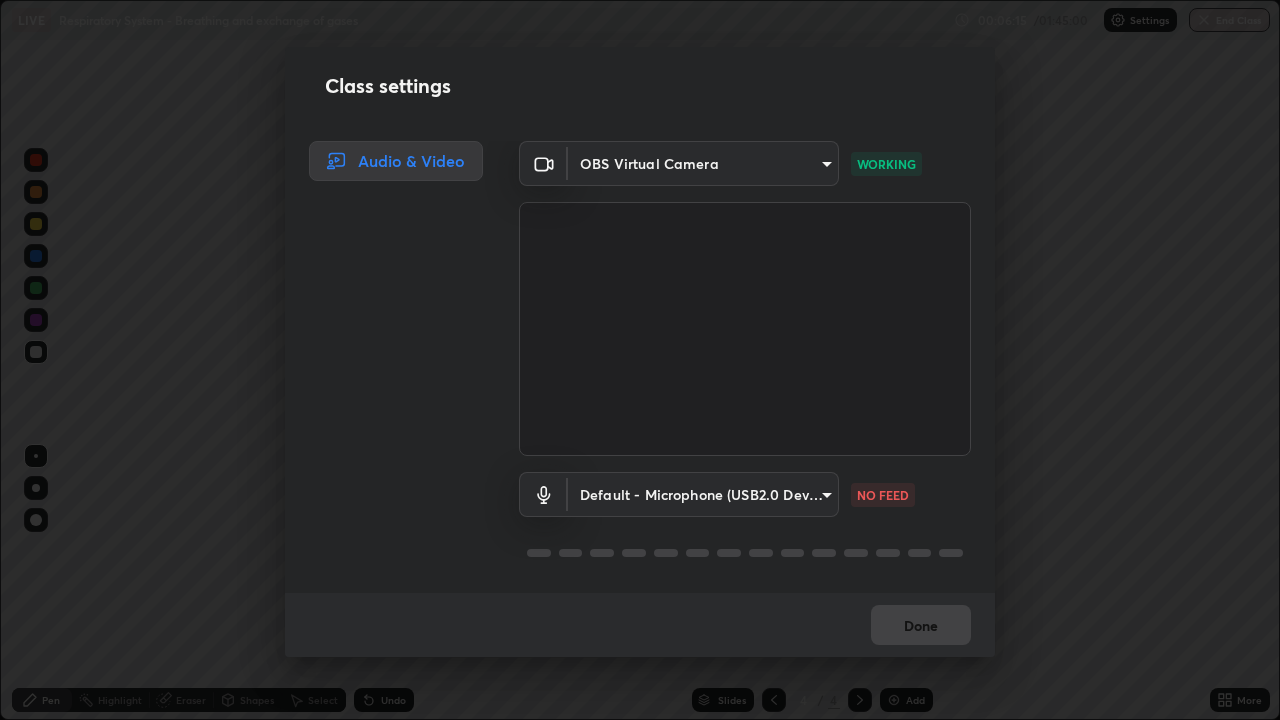 click on "Class settings Audio & Video OBS Virtual Camera 4ed6506a9c778d395b5d7aff9fa51cbb341e0eb7db15ca4db2d89cf75fe913a1 WORKING Default - Microphone (USB2.0 Device) default NO FEED Done" at bounding box center (640, 360) 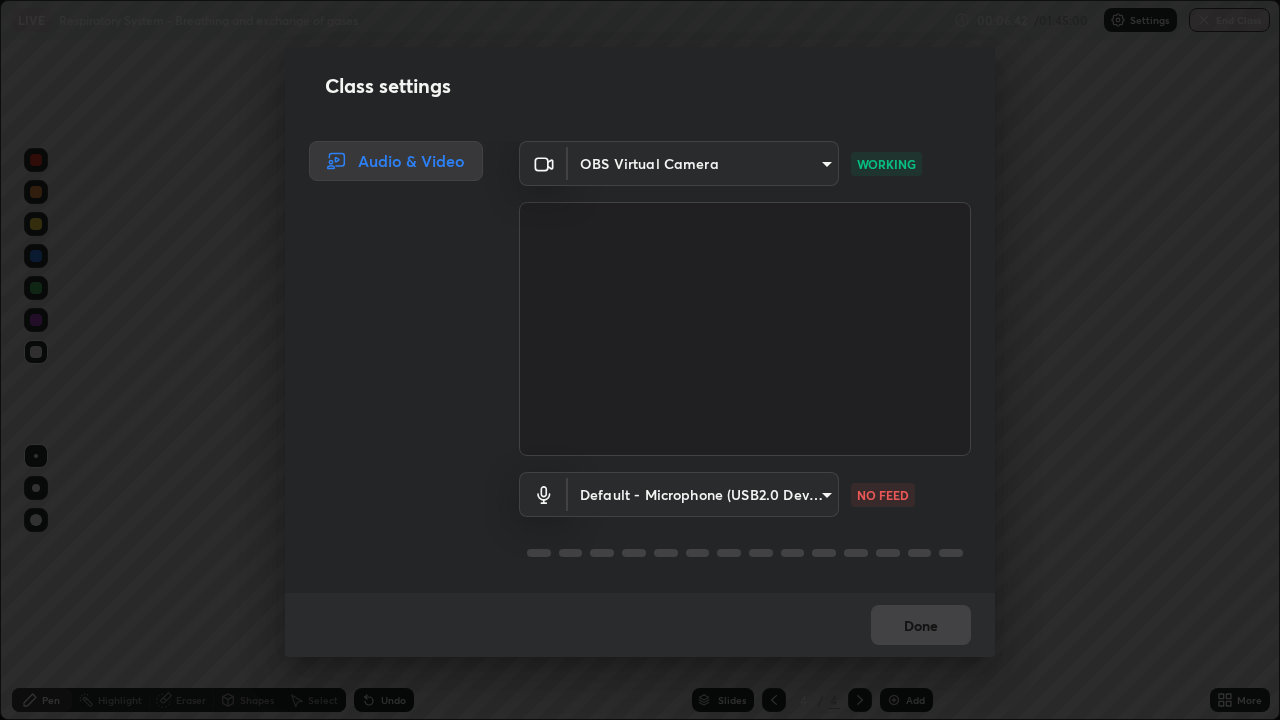 click on "Erase all LIVE Respiratory System - Breathing and exchange of gases 00:06:42 /  01:45:00 Settings End Class Setting up your live class Respiratory System - Breathing and exchange of gases • L7 of Course On Biology for NEET Growth 1 2026 [FIRST] [LAST] Pen Highlight Eraser Shapes Select Undo Slides 4 / 4 Add More Enable hand raising Enable raise hand to speak to learners. Once enabled, chat will be turned off temporarily. Enable x   No doubts shared Encourage your learners to ask a doubt for better clarity Report an issue Reason for reporting Buffering Chat not working Audio - Video sync issue Educator video quality low ​ Attach an image Report Class settings Audio & Video OBS Virtual Camera 4ed6506a9c778d395b5d7aff9fa51cbb341e0eb7db15ca4db2d89cf75fe913a1 WORKING Default - Microphone (USB2.0 Device) default NO FEED Done" at bounding box center (640, 360) 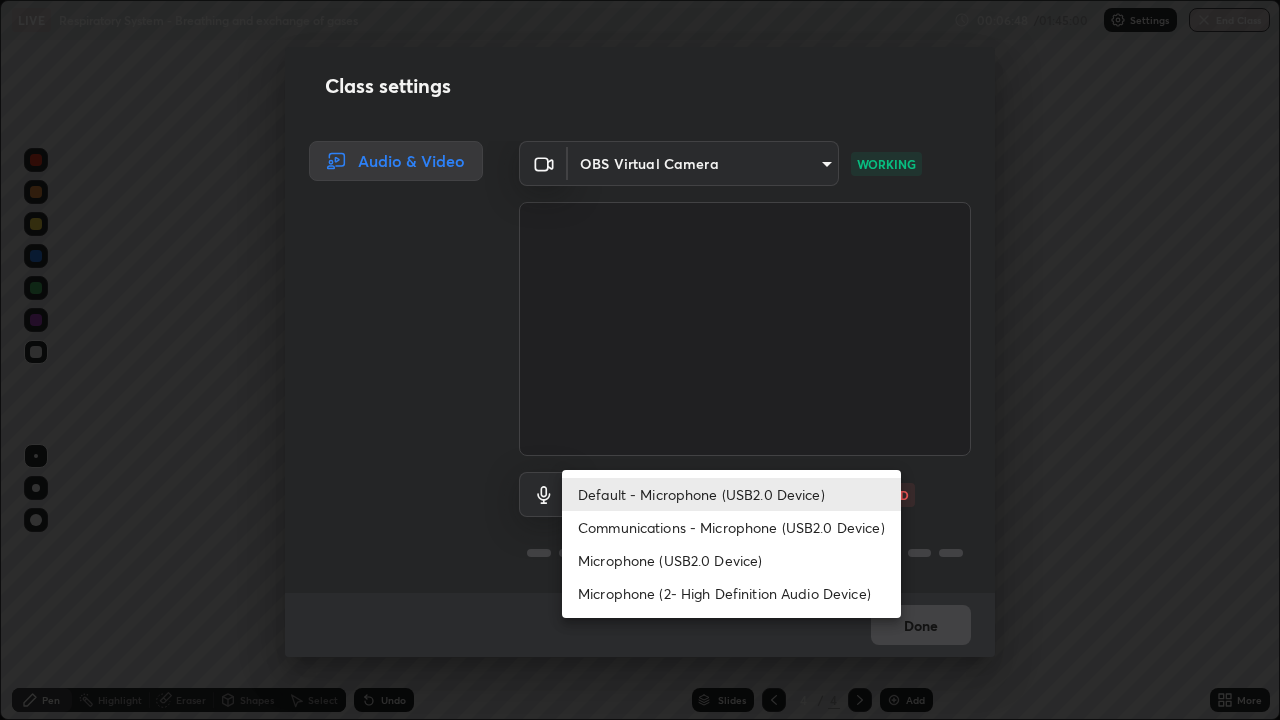 click on "Microphone (USB2.0 Device)" at bounding box center (731, 560) 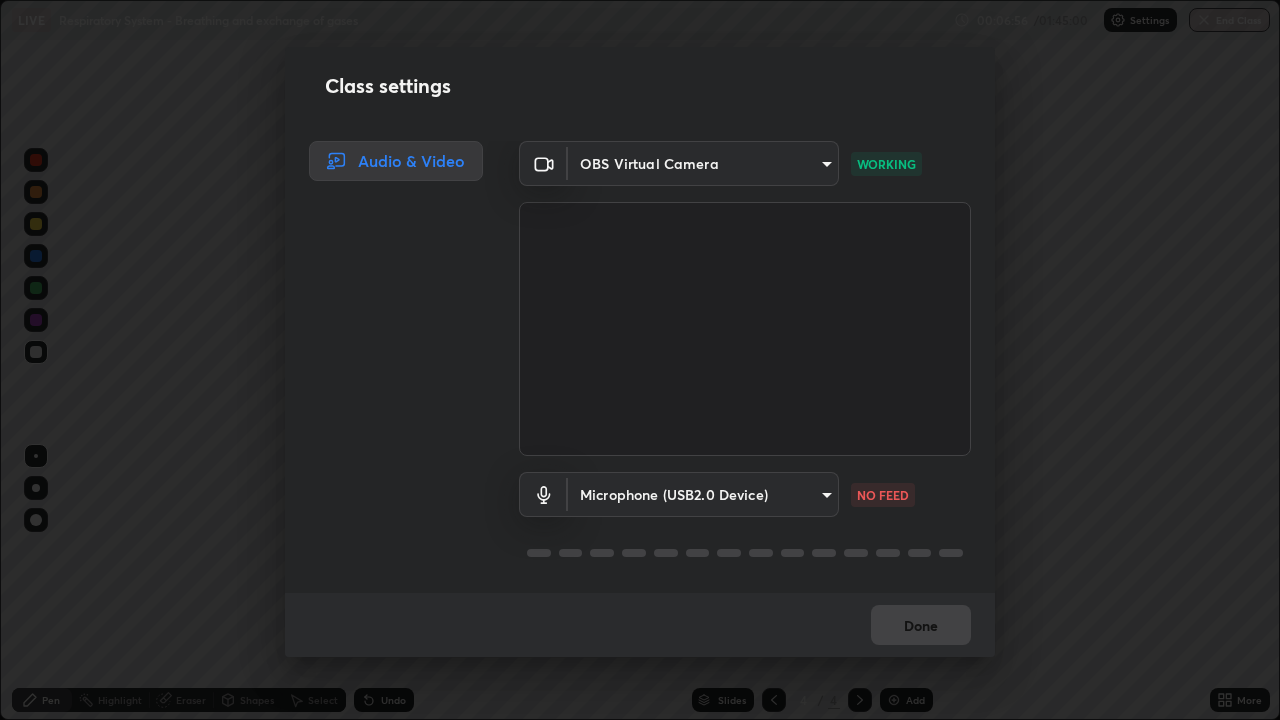 click on "Erase all LIVE Respiratory System - Breathing and exchange of gases 00:06:56 /  01:45:00 Settings End Class Setting up your live class Respiratory System - Breathing and exchange of gases • L7 of Course On Biology for NEET Growth 1 2026 [FIRST] [LAST] Pen Highlight Eraser Shapes Select Undo Slides 4 / 4 Add More Enable hand raising Enable raise hand to speak to learners. Once enabled, chat will be turned off temporarily. Enable x   No doubts shared Encourage your learners to ask a doubt for better clarity Report an issue Reason for reporting Buffering Chat not working Audio - Video sync issue Educator video quality low ​ Attach an image Report Class settings Audio & Video OBS Virtual Camera 4ed6506a9c778d395b5d7aff9fa51cbb341e0eb7db15ca4db2d89cf75fe913a1 WORKING Microphone (USB2.0 Device) ff3796e922216e738216f479007894e46b7d3562c75cfaf6a5e2f4b5cb1c8760 NO FEED Done" at bounding box center (640, 360) 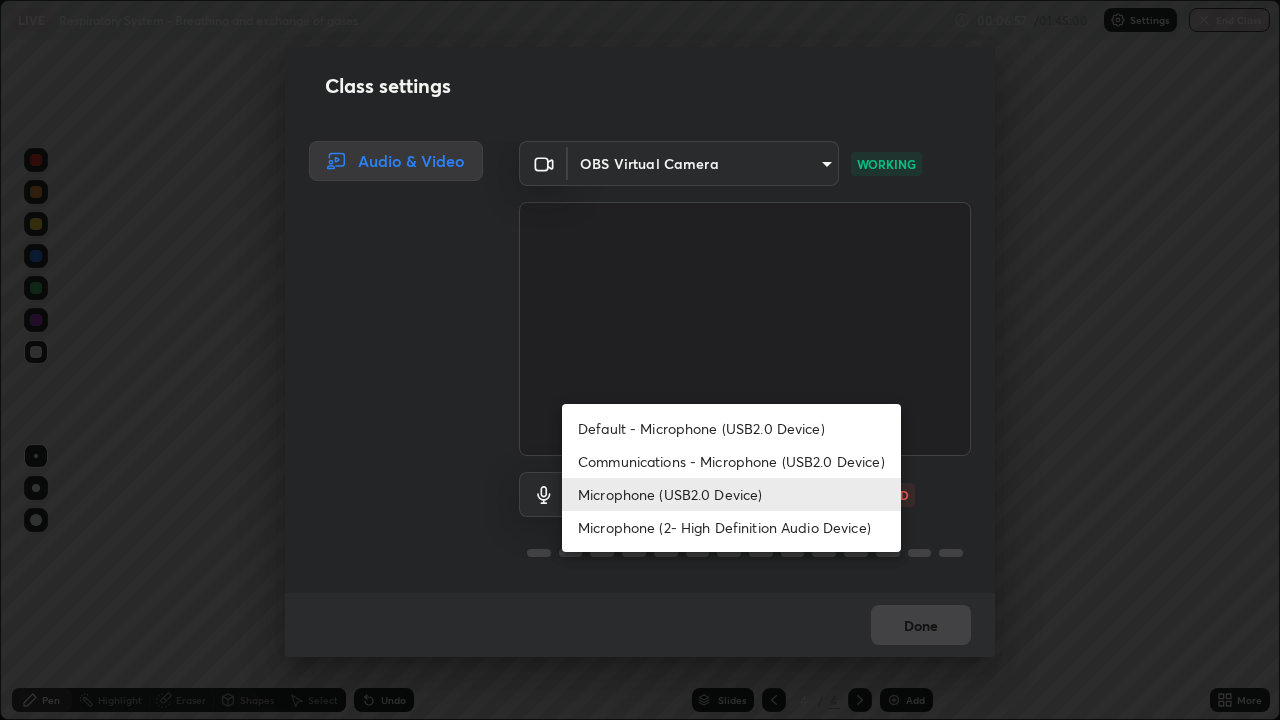 click on "Microphone (2- High Definition Audio Device)" at bounding box center [731, 527] 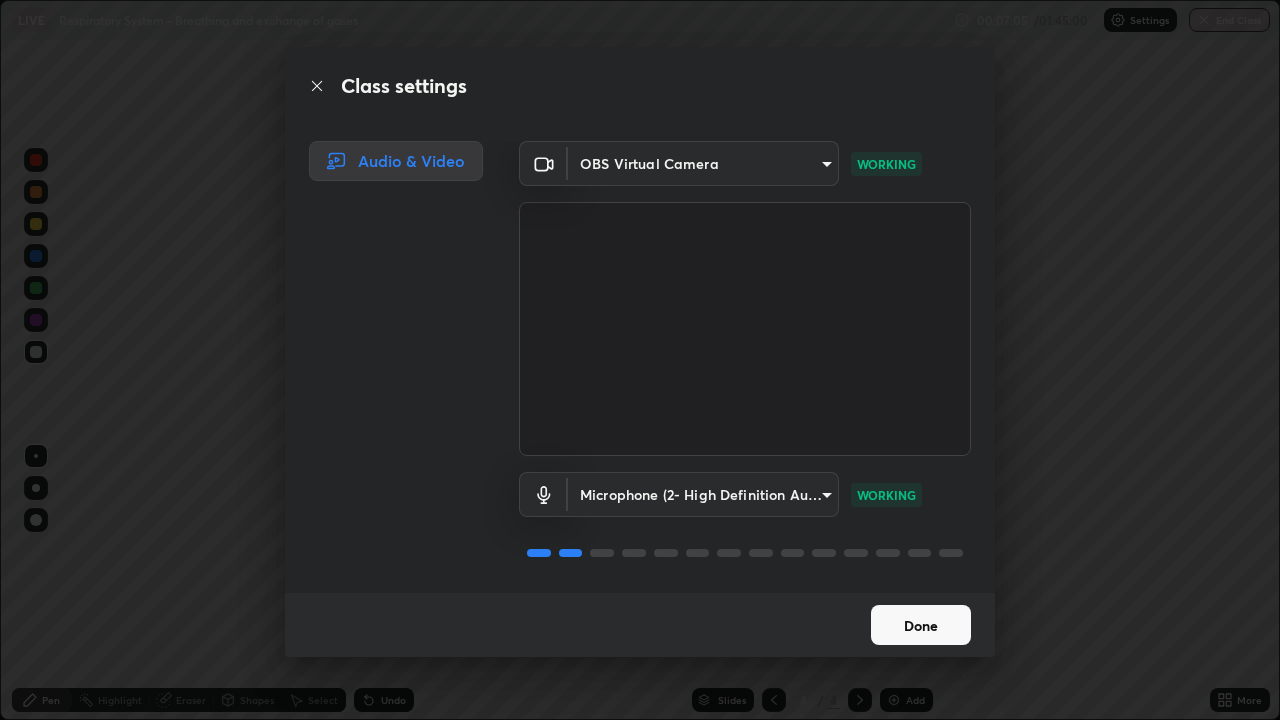 click on "Done" at bounding box center [921, 625] 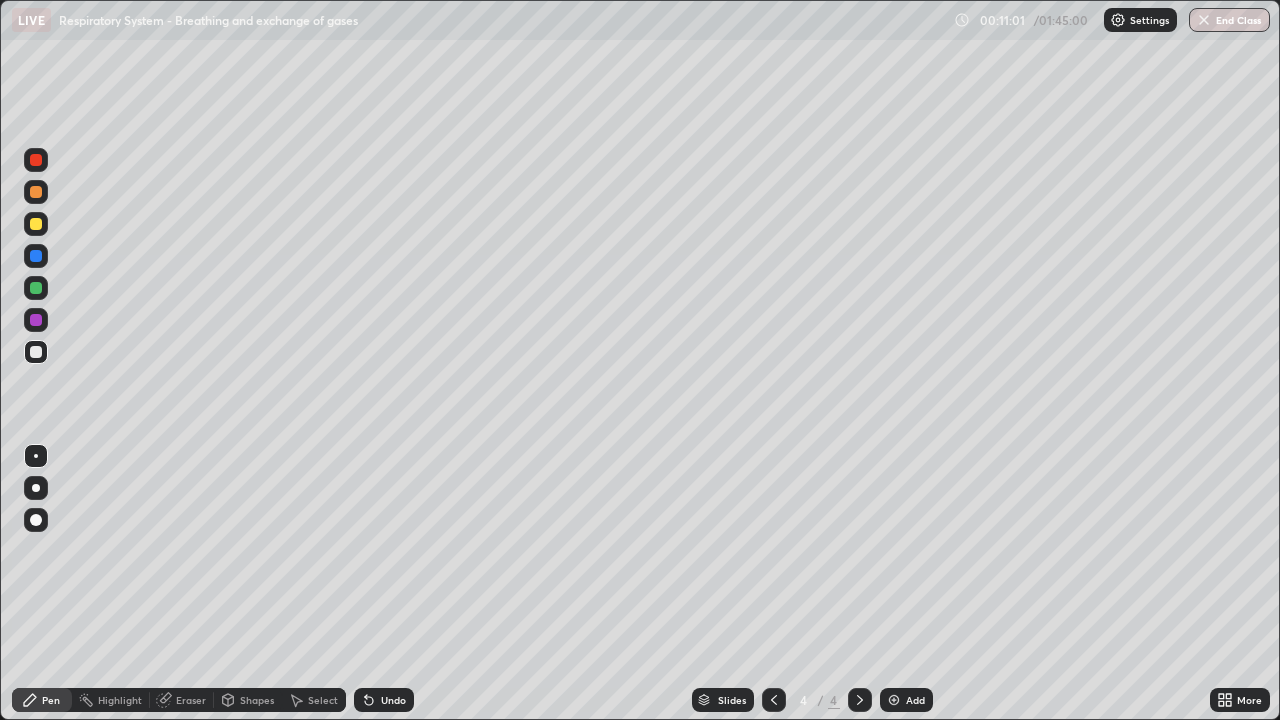 click at bounding box center [894, 700] 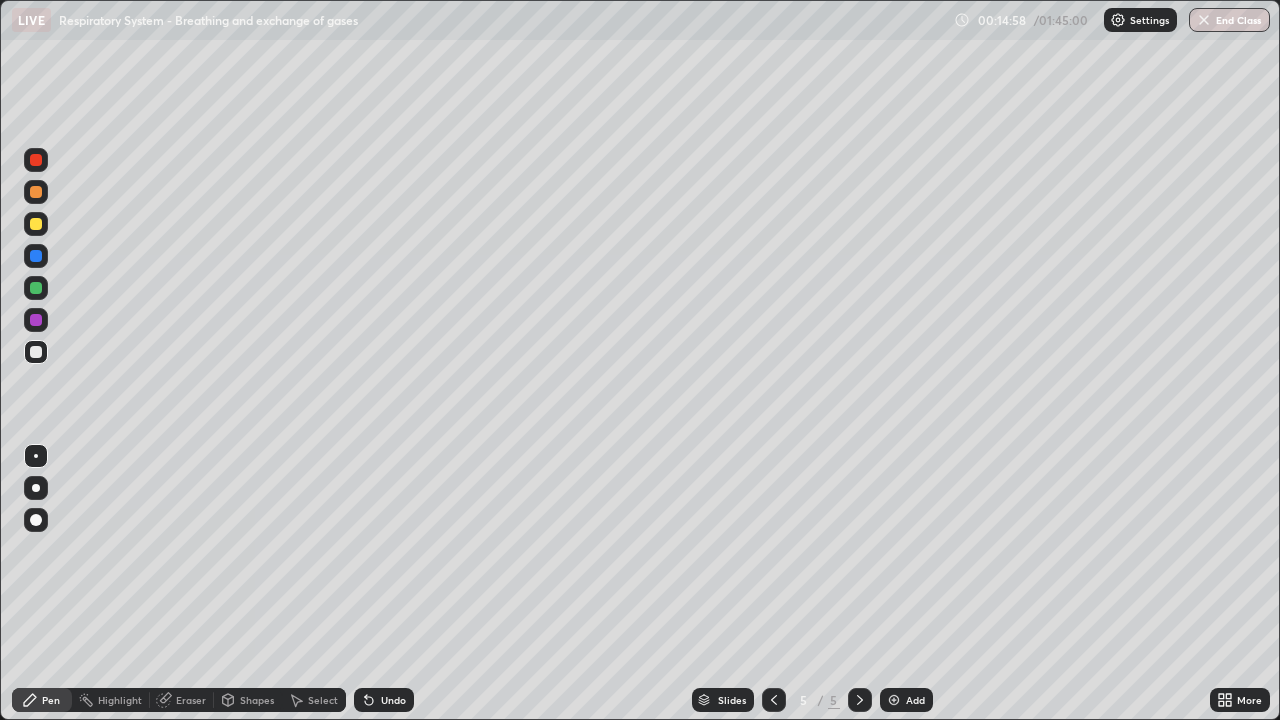 click at bounding box center (894, 700) 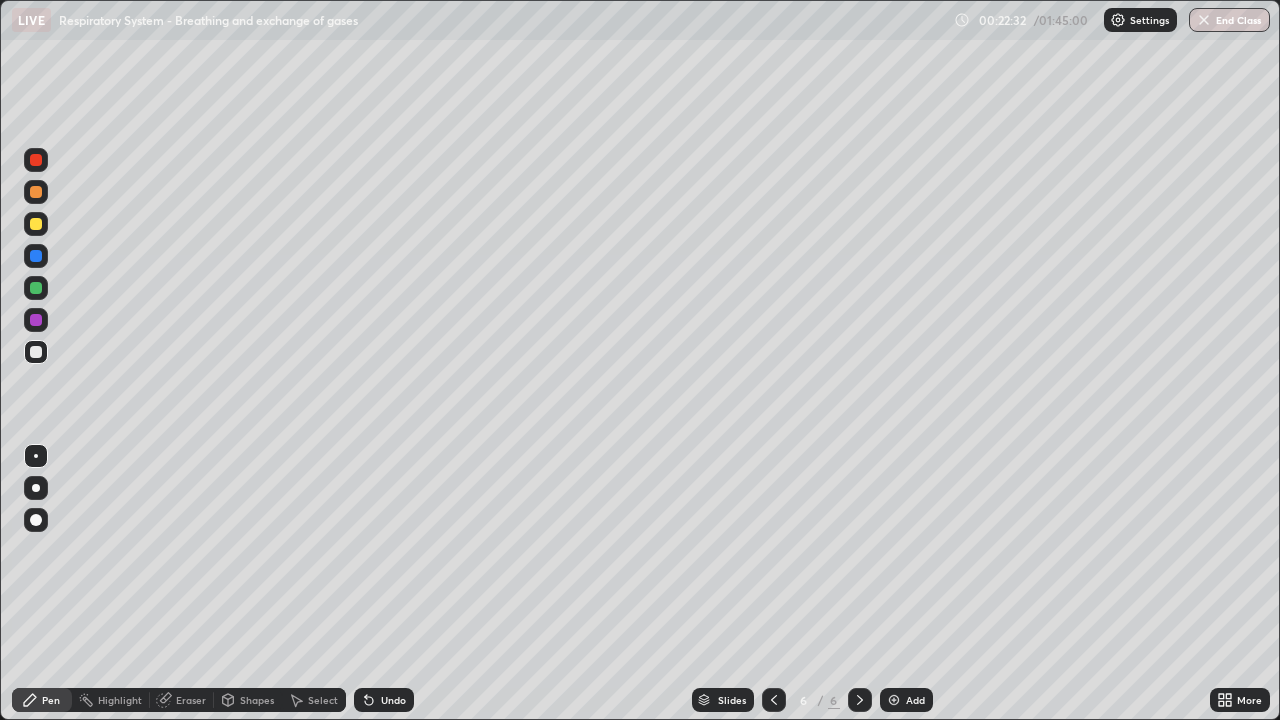 click at bounding box center (894, 700) 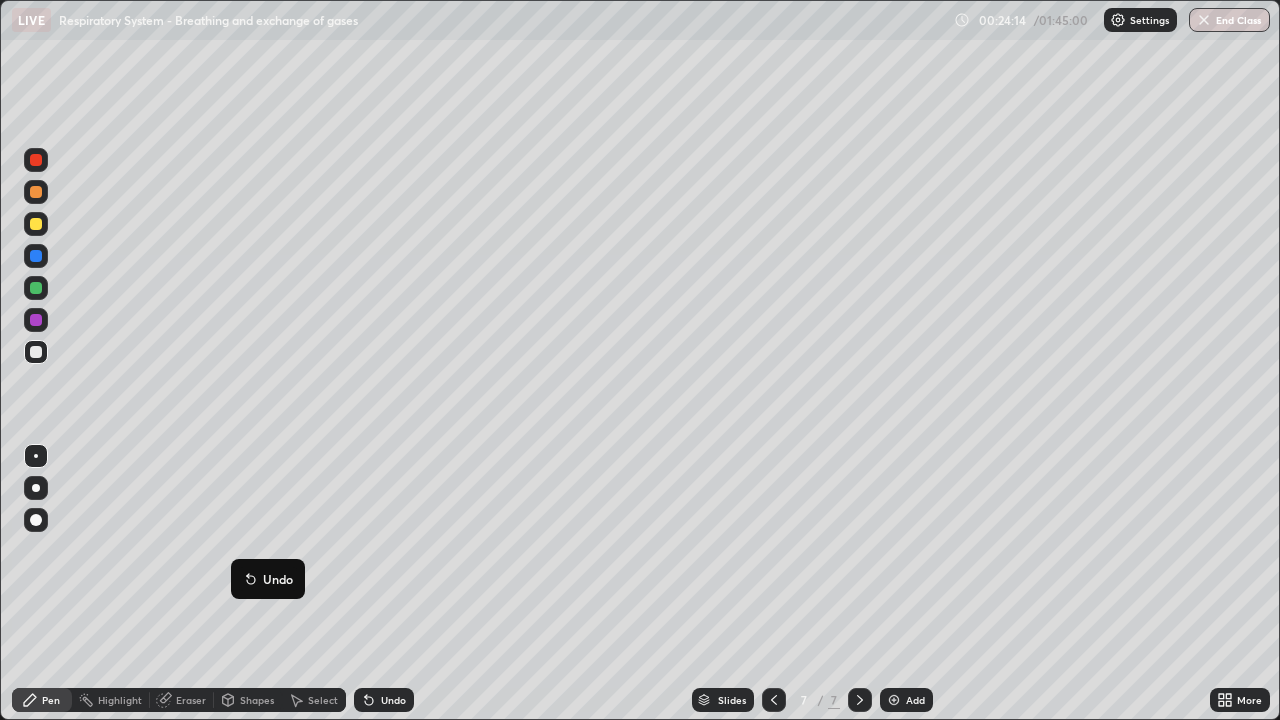 click 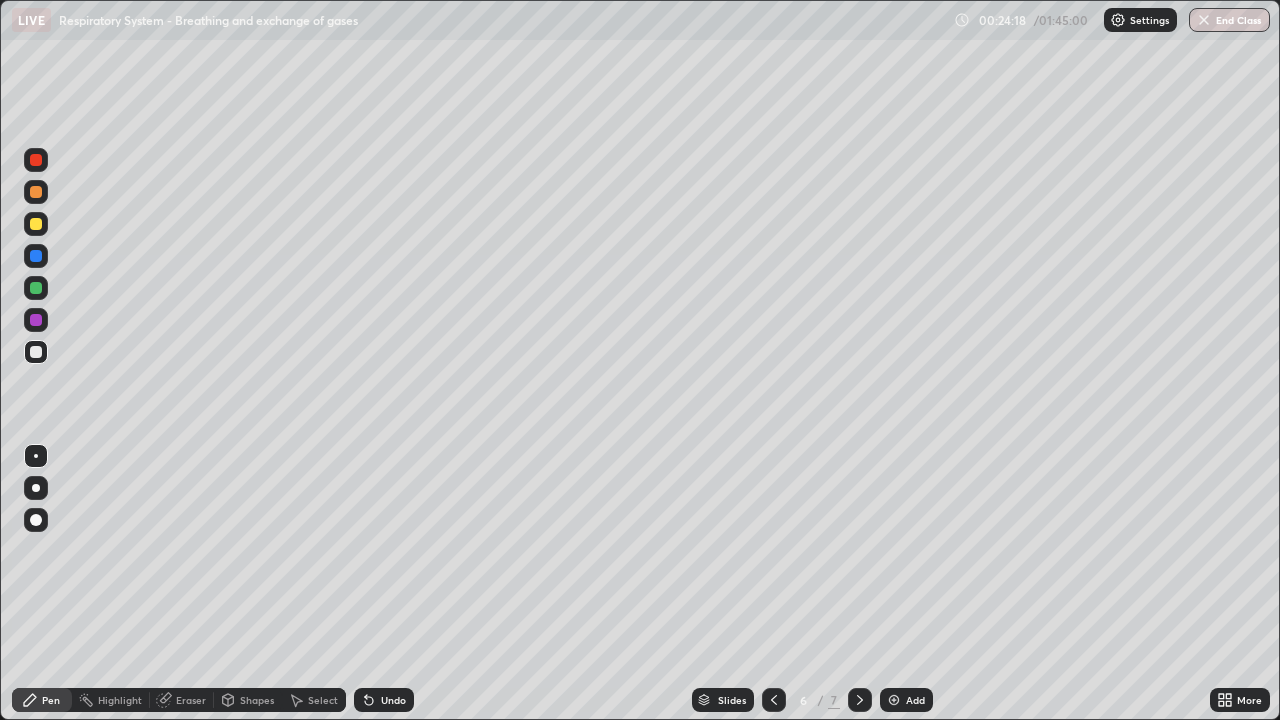 click at bounding box center (860, 700) 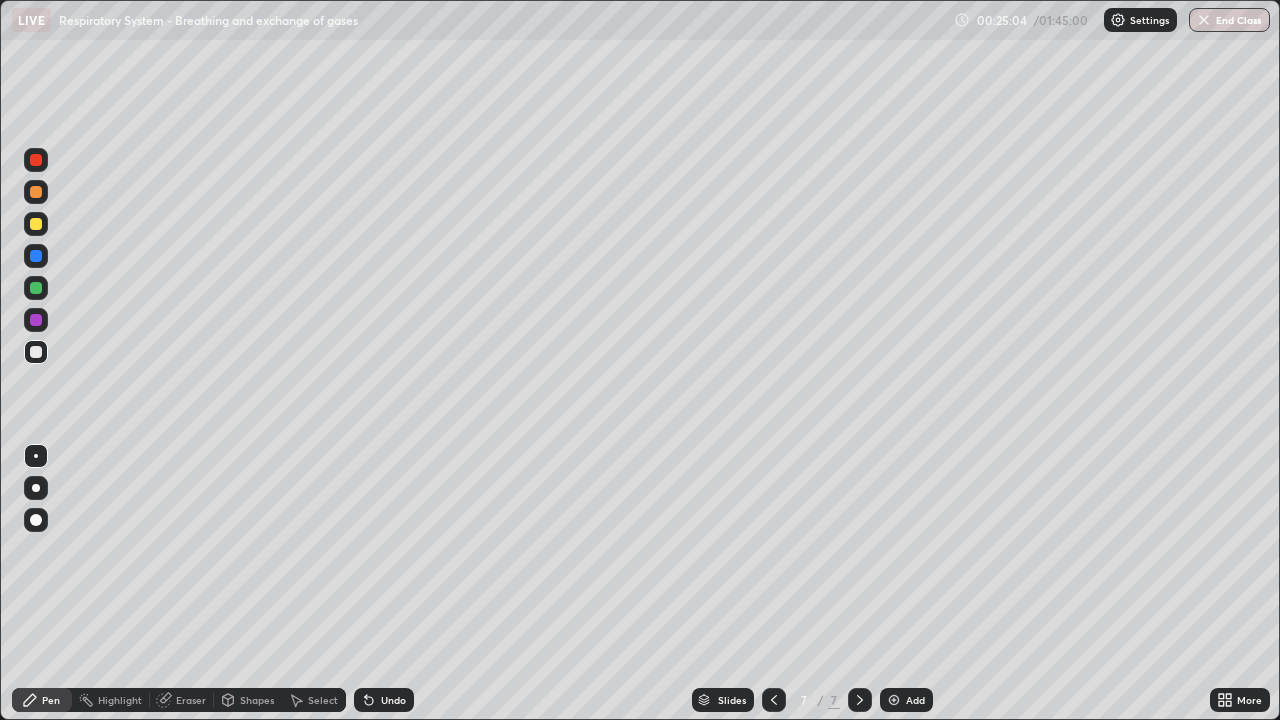 click at bounding box center [894, 700] 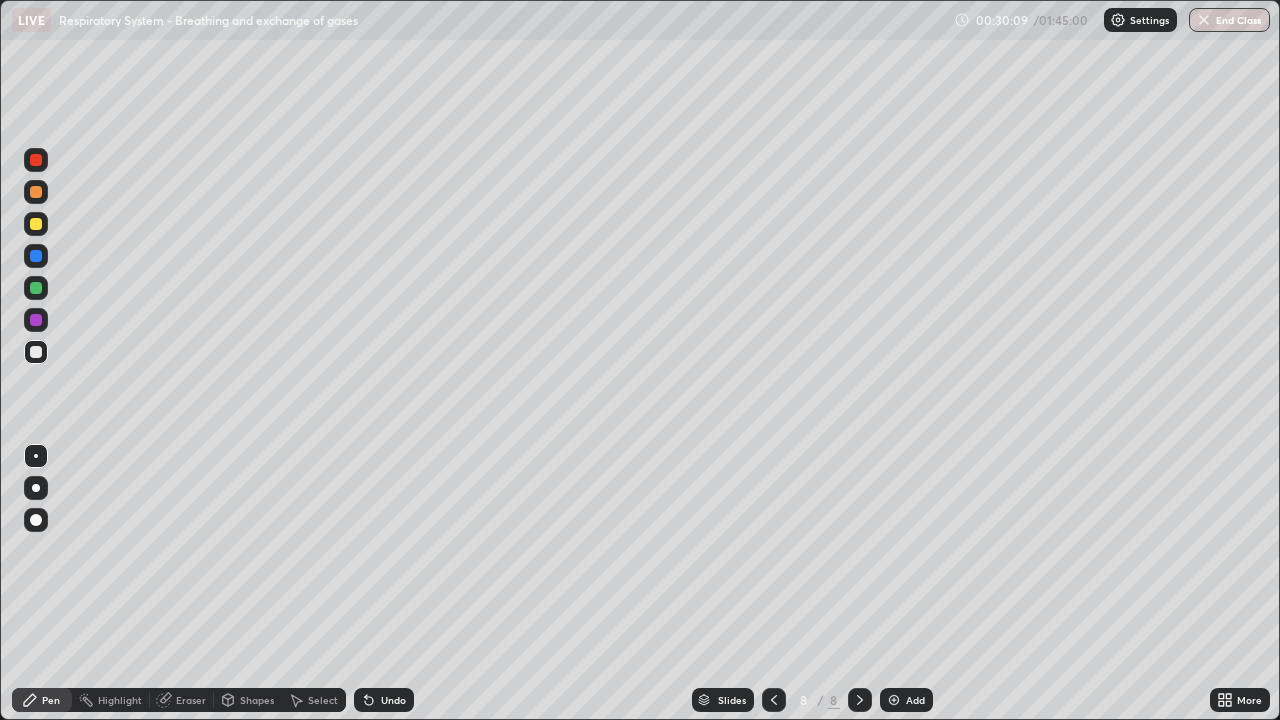 click at bounding box center (894, 700) 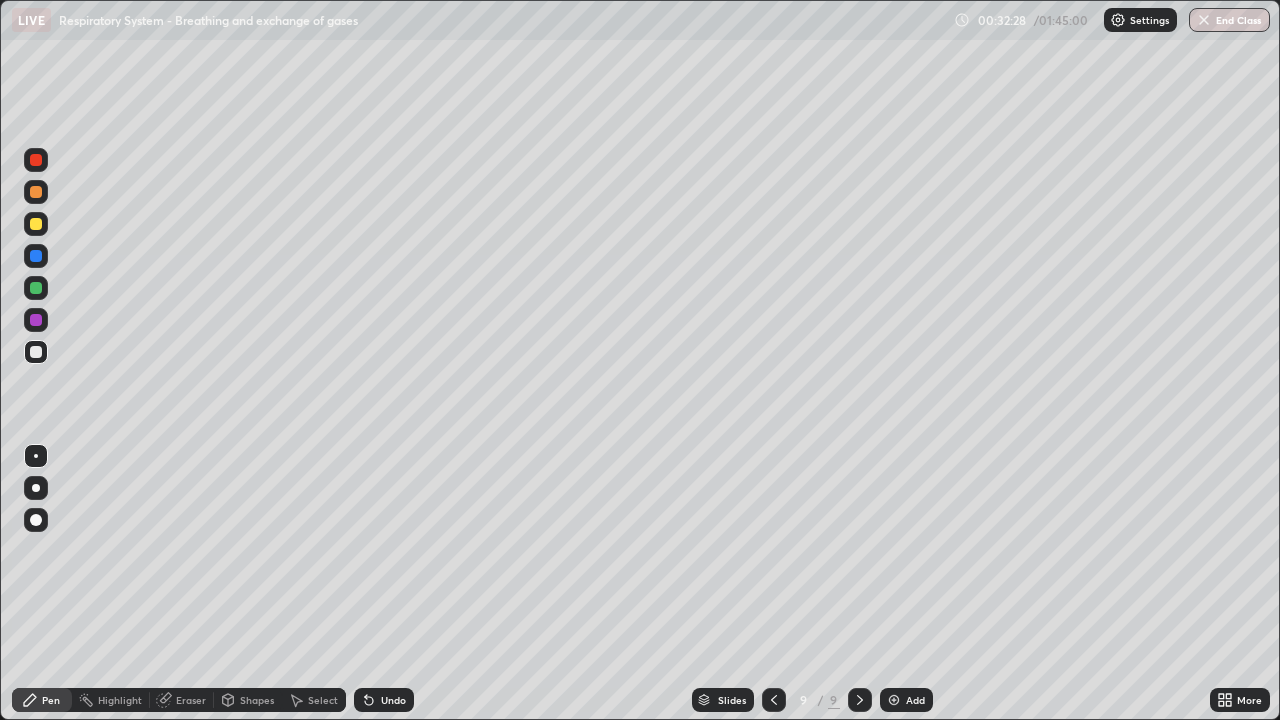 click on "Add" at bounding box center (906, 700) 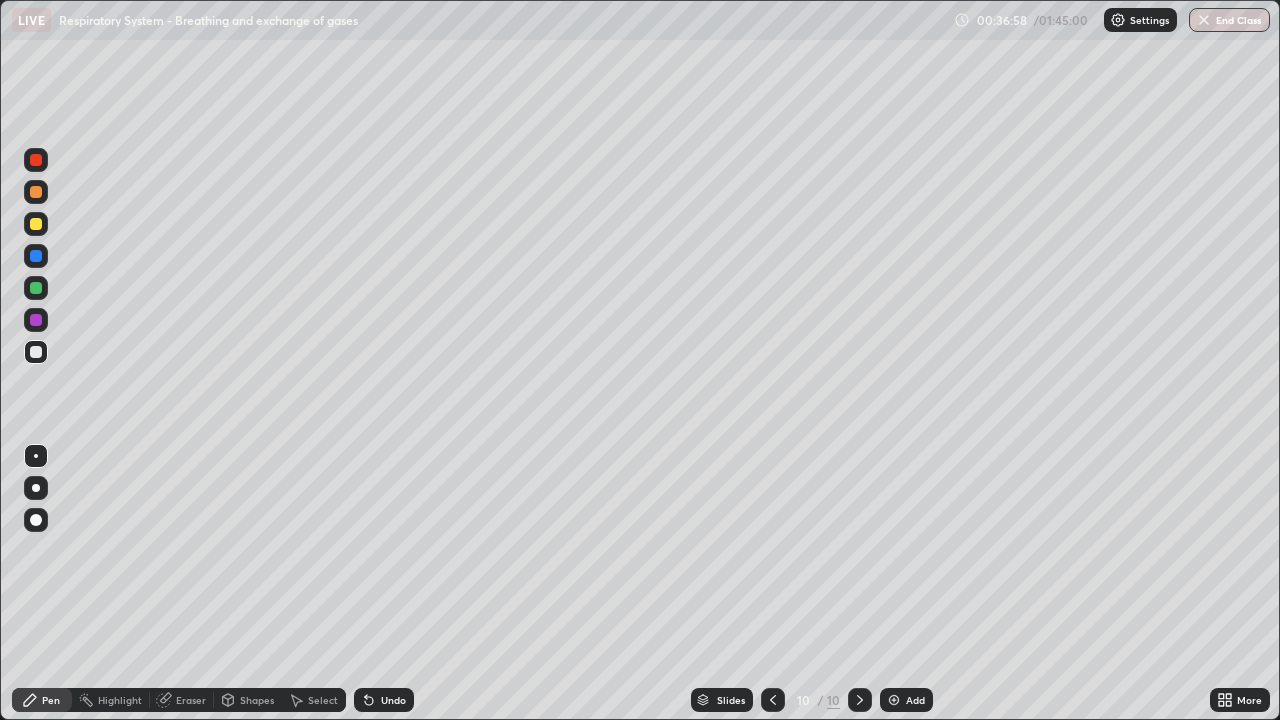 click at bounding box center (36, 160) 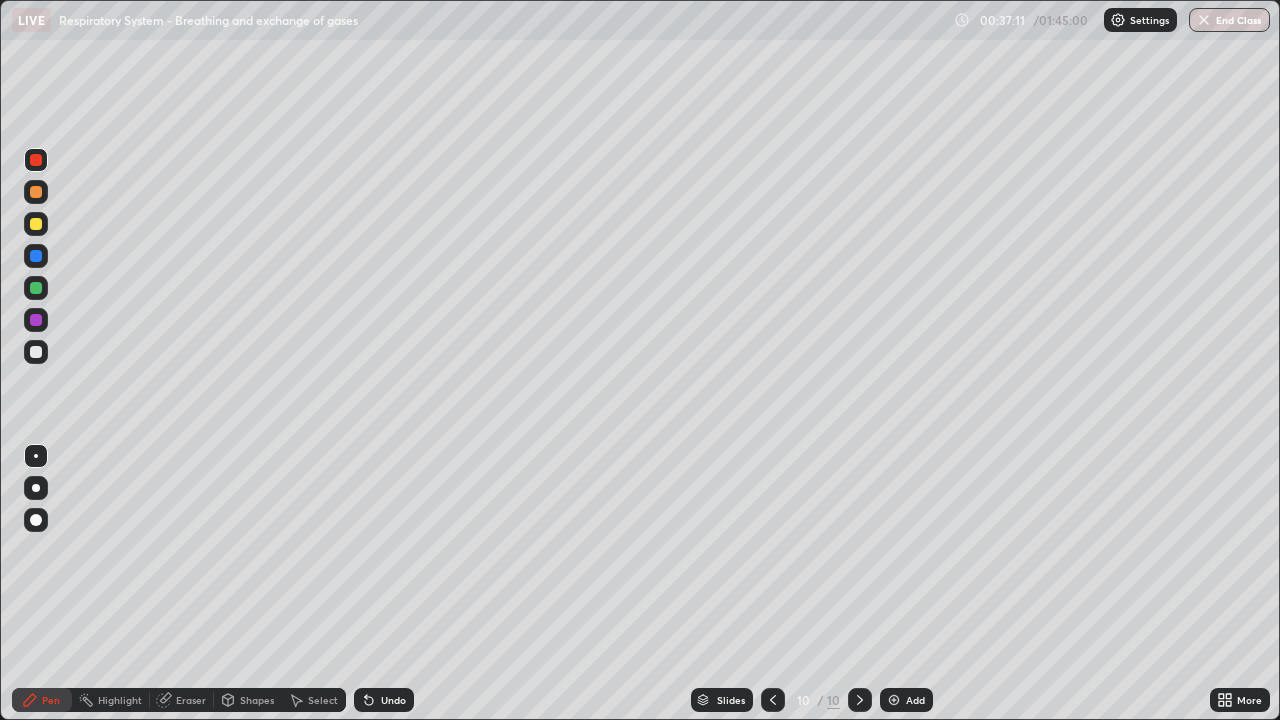 click at bounding box center [36, 224] 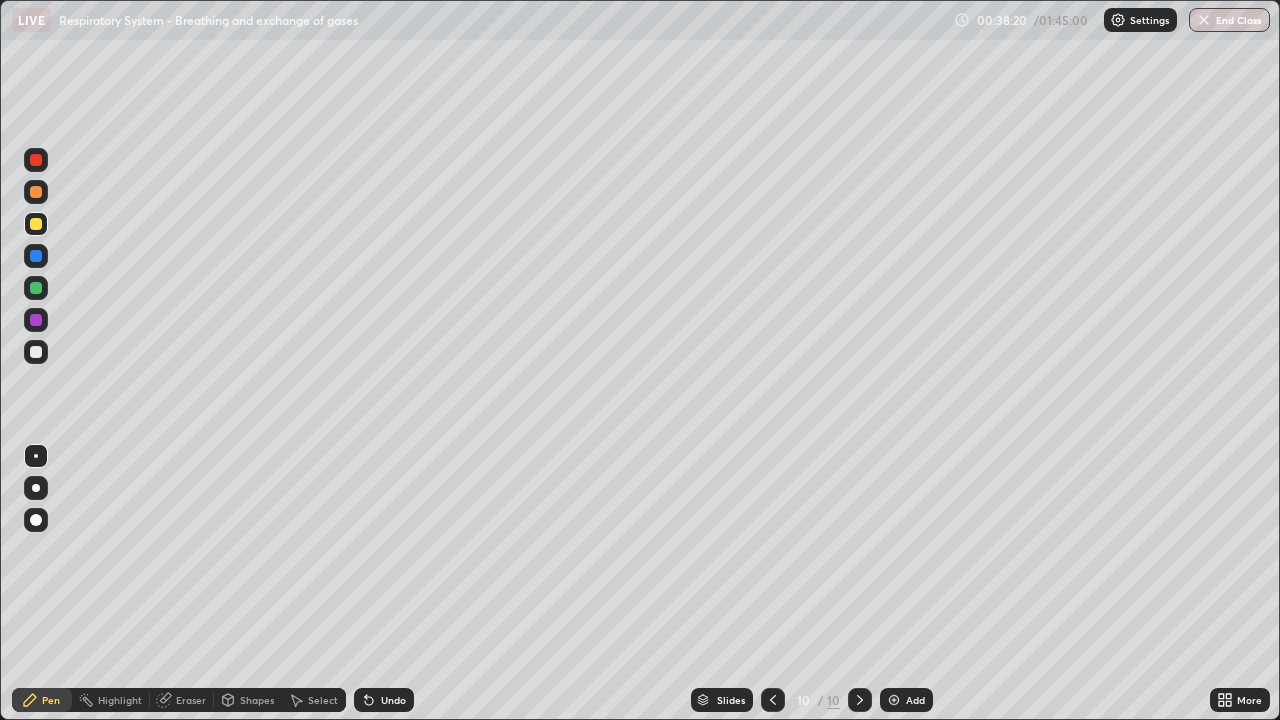 click at bounding box center (36, 160) 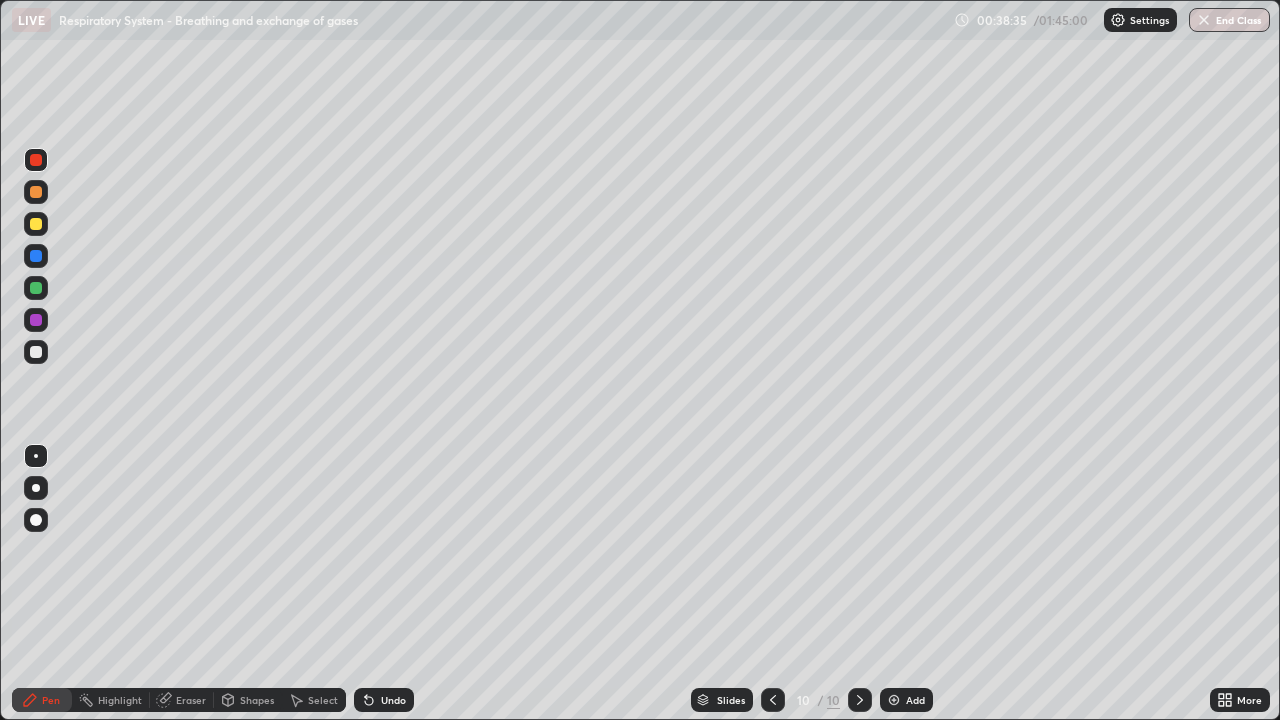 click at bounding box center (36, 256) 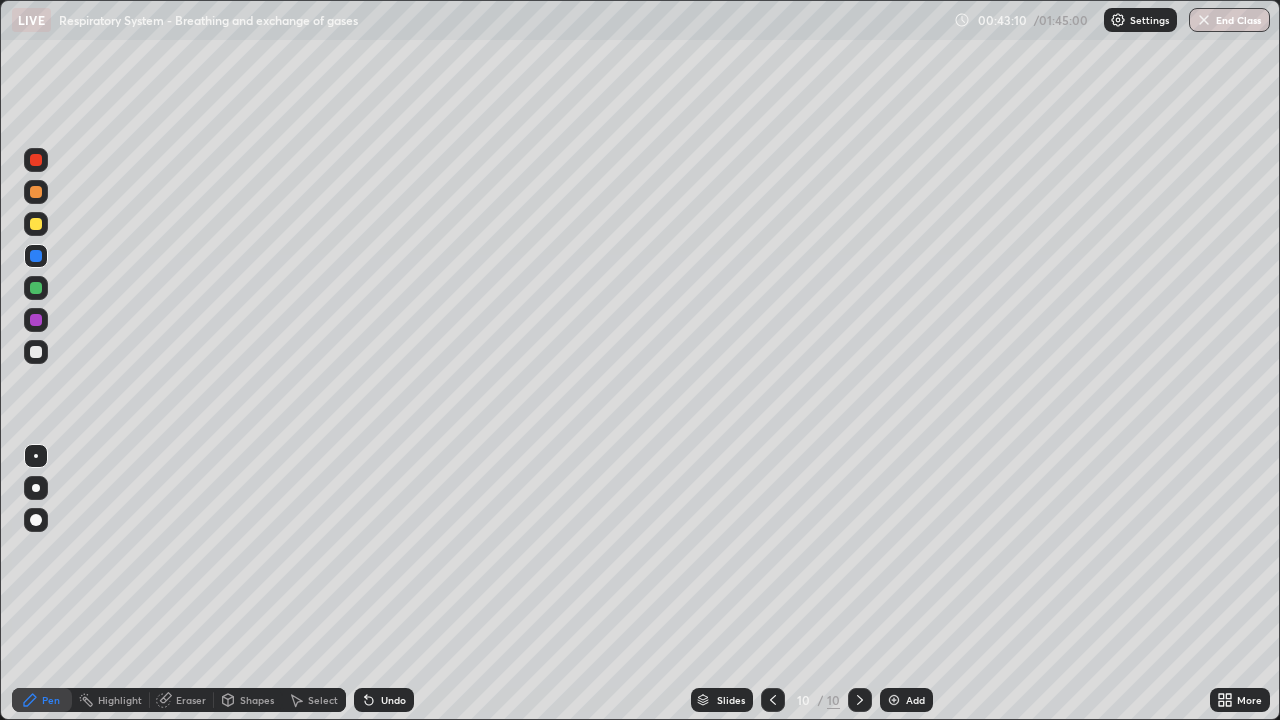 click on "Add" at bounding box center [915, 700] 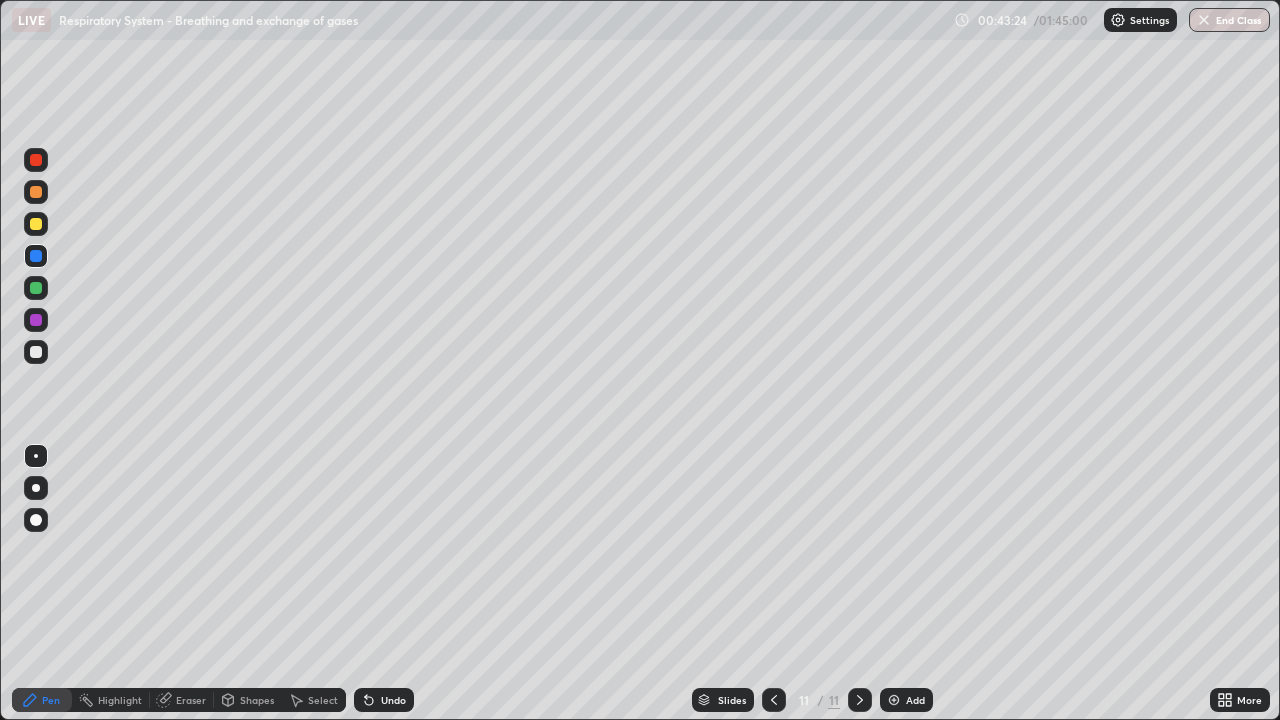 click at bounding box center [36, 352] 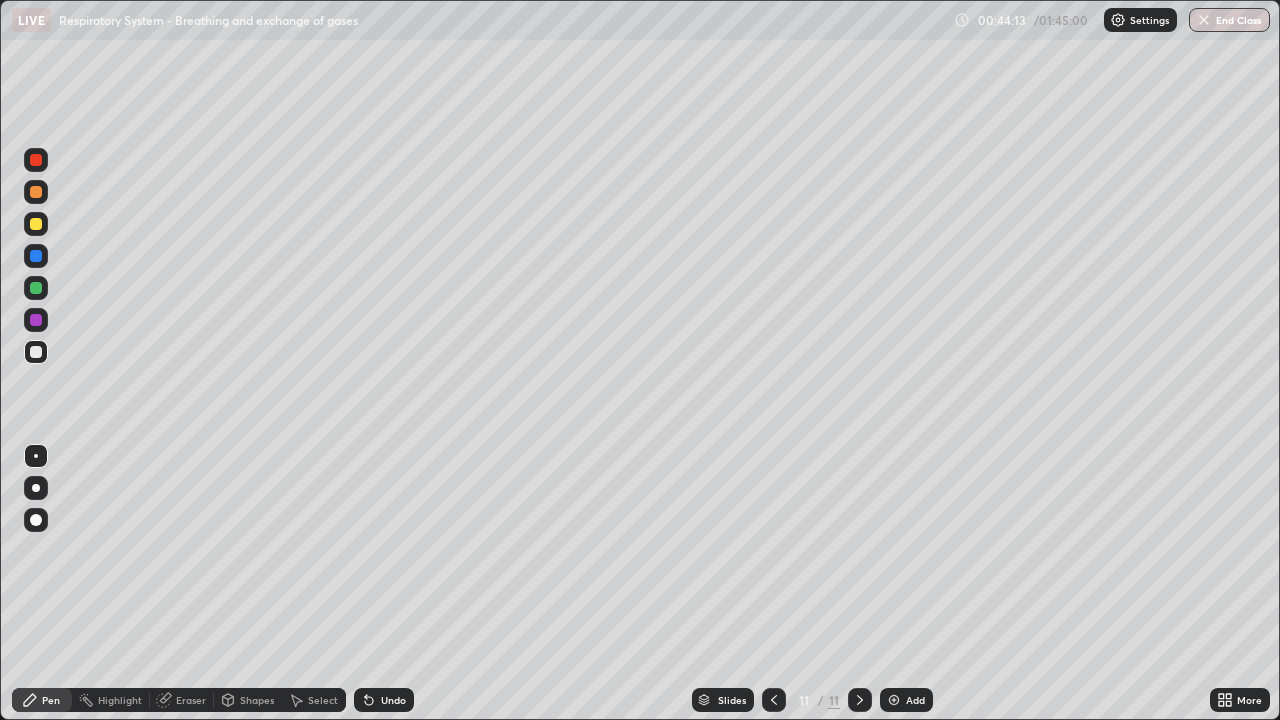 click on "Eraser" at bounding box center (191, 700) 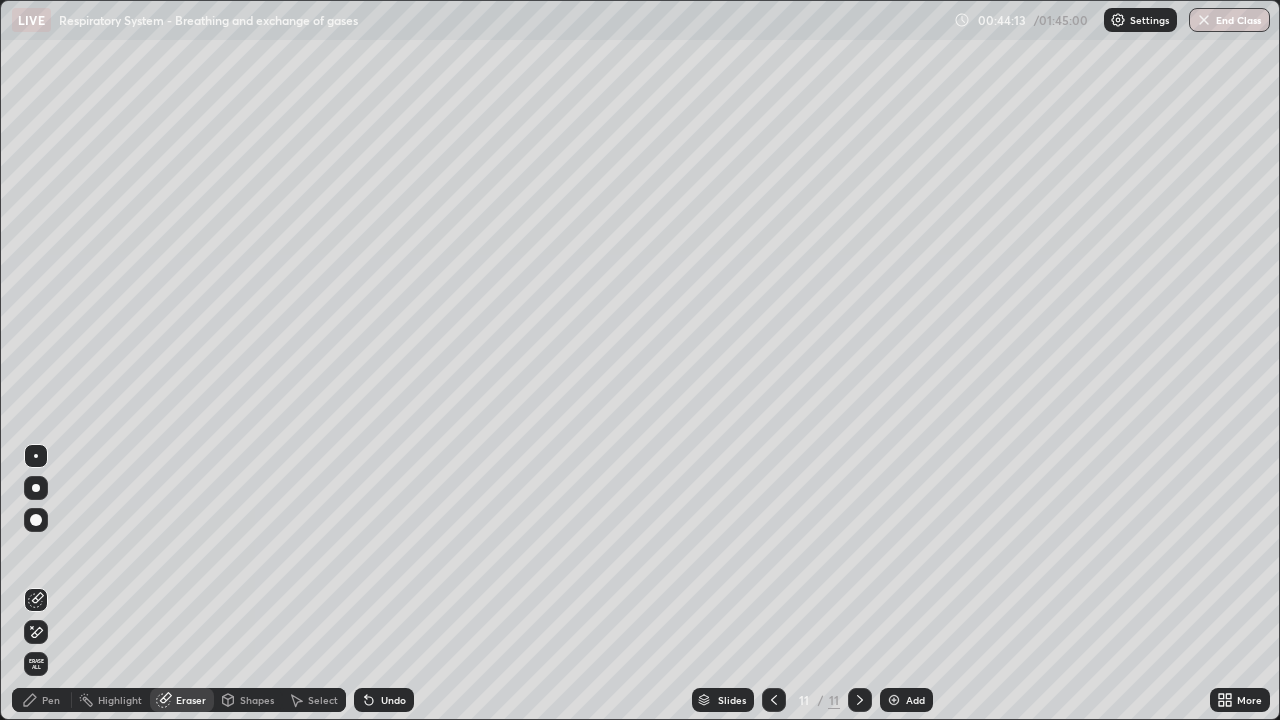 click on "Eraser" at bounding box center [191, 700] 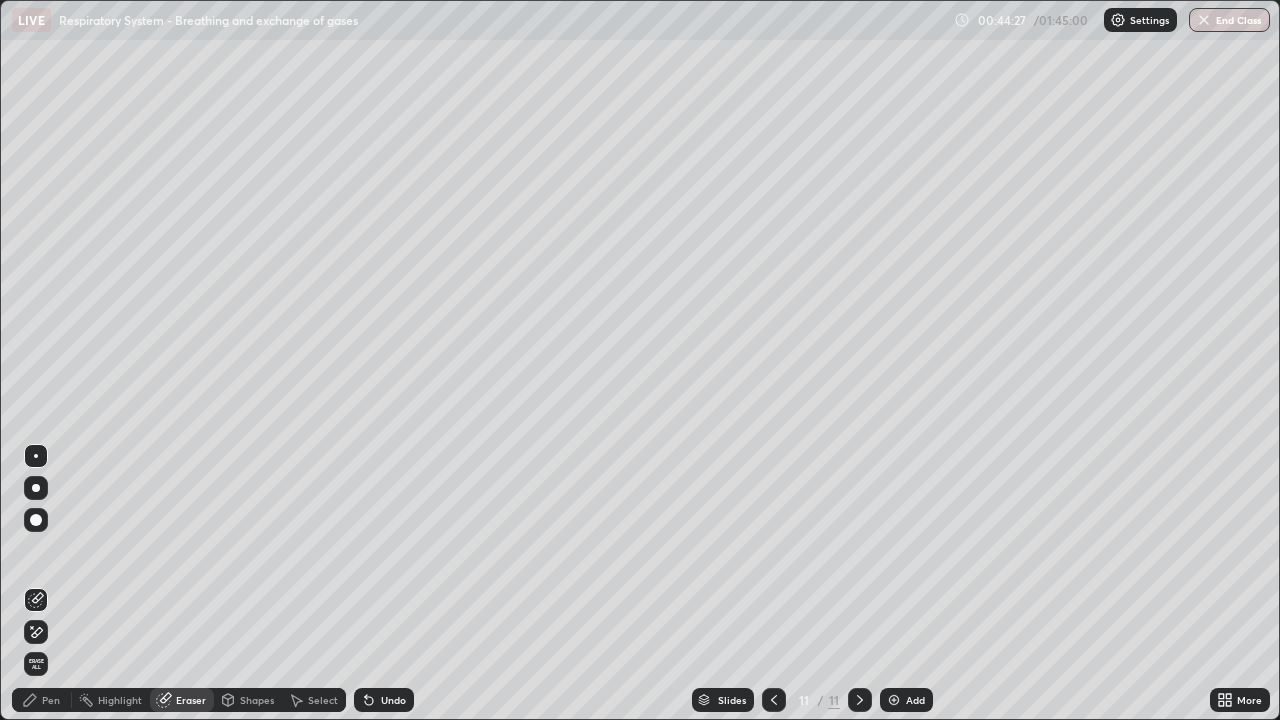 click on "Pen" at bounding box center (51, 700) 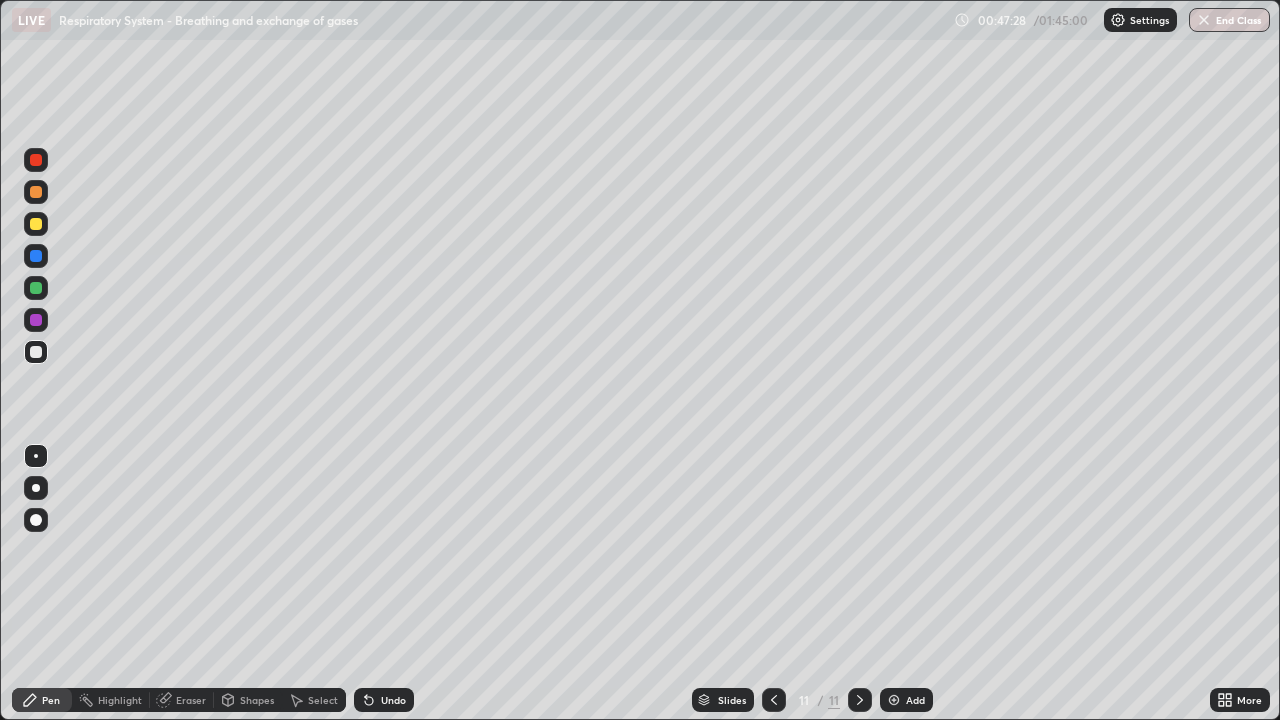 click on "Add" at bounding box center (915, 700) 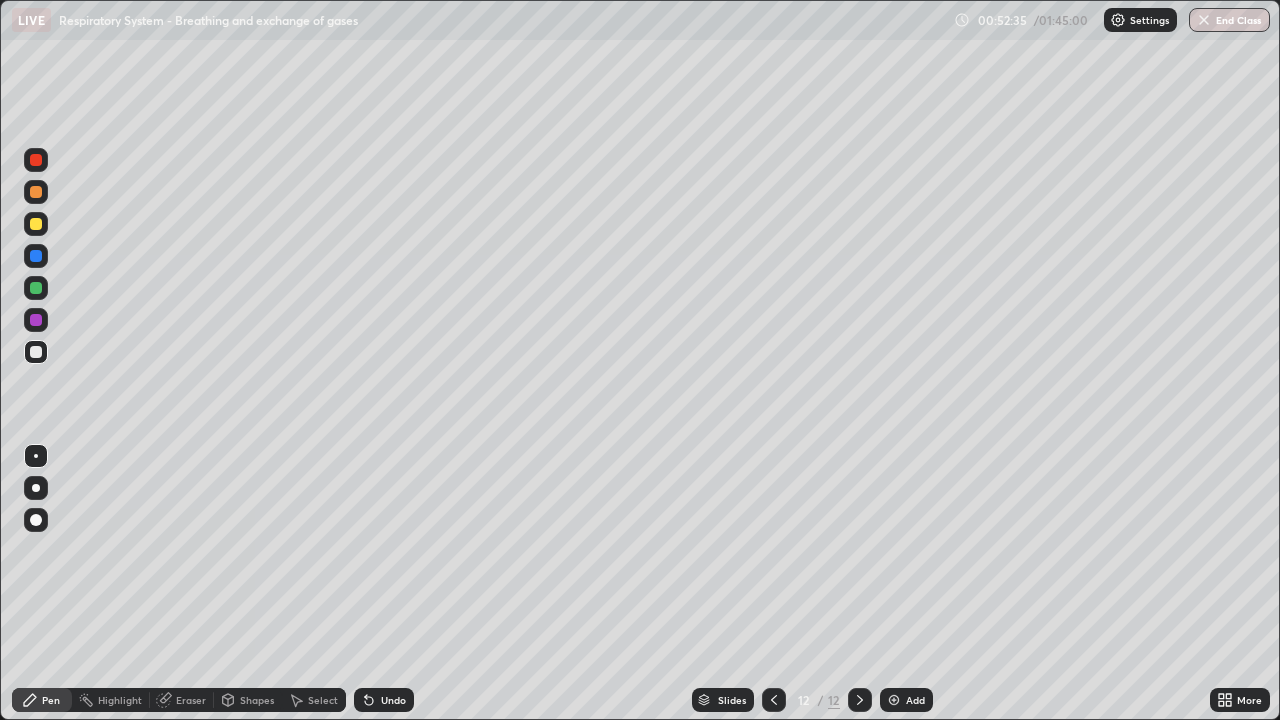 click on "Add" at bounding box center [915, 700] 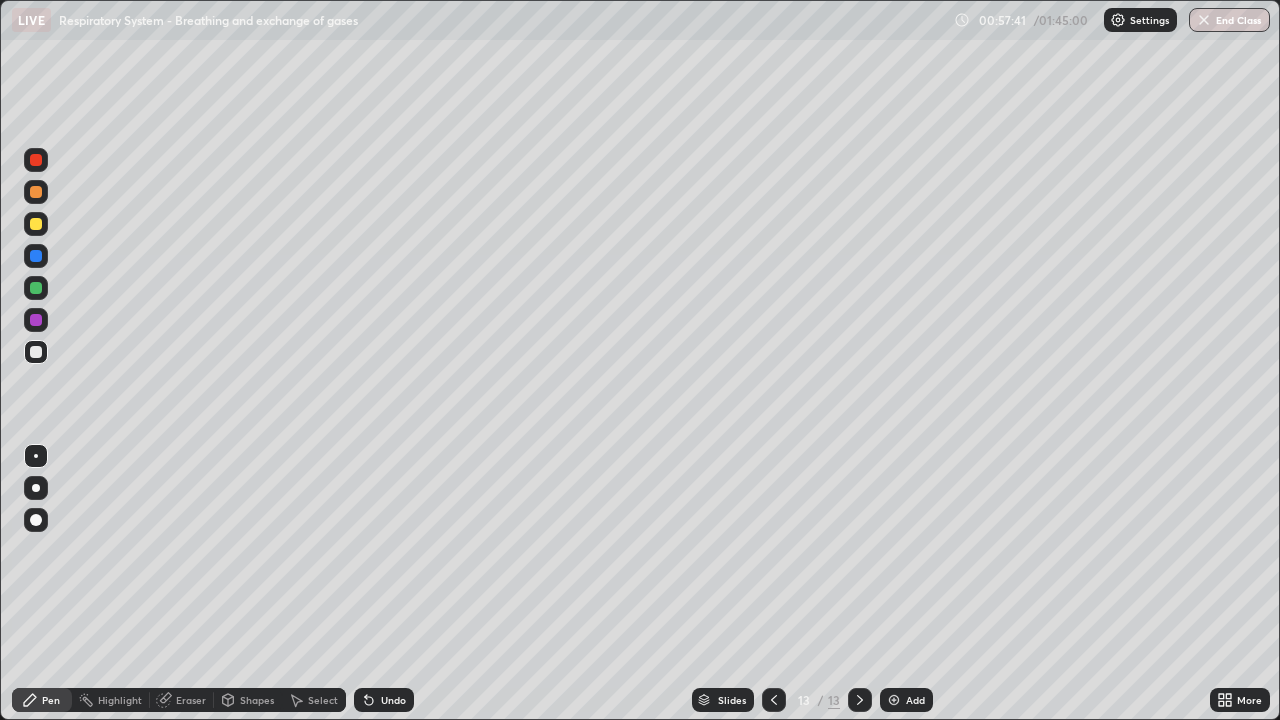 click at bounding box center [894, 700] 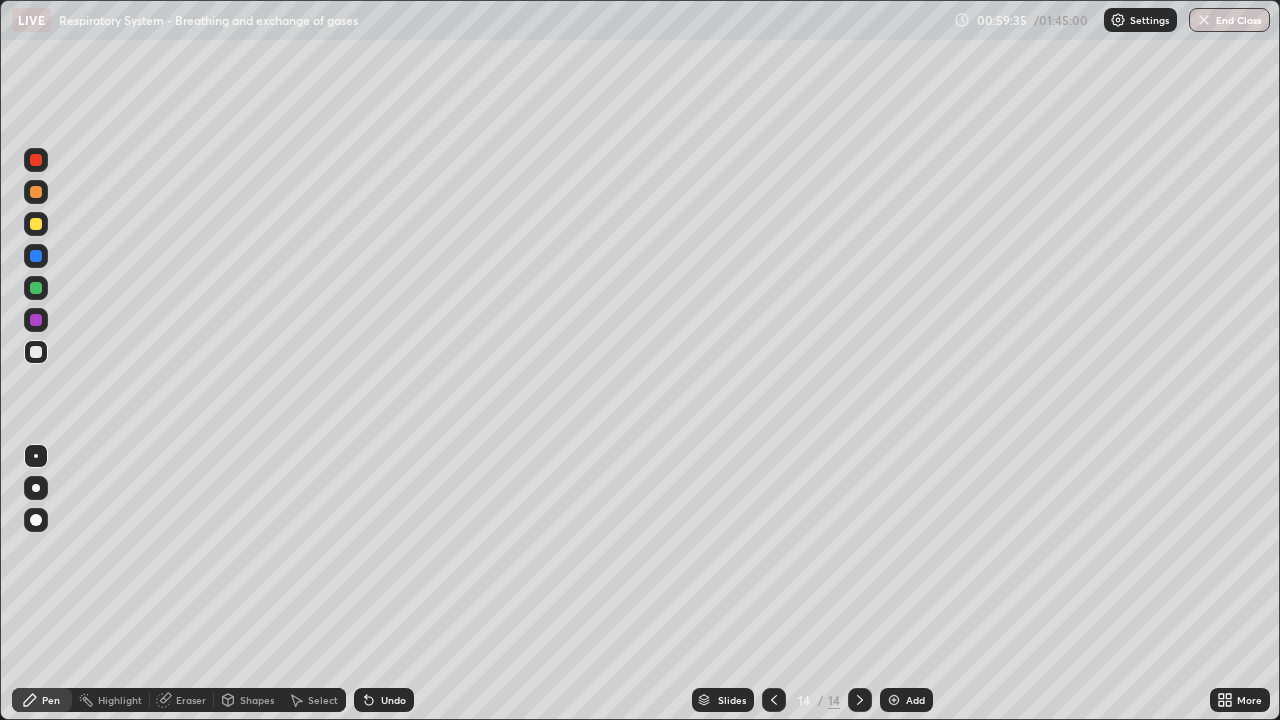 click on "Add" at bounding box center (906, 700) 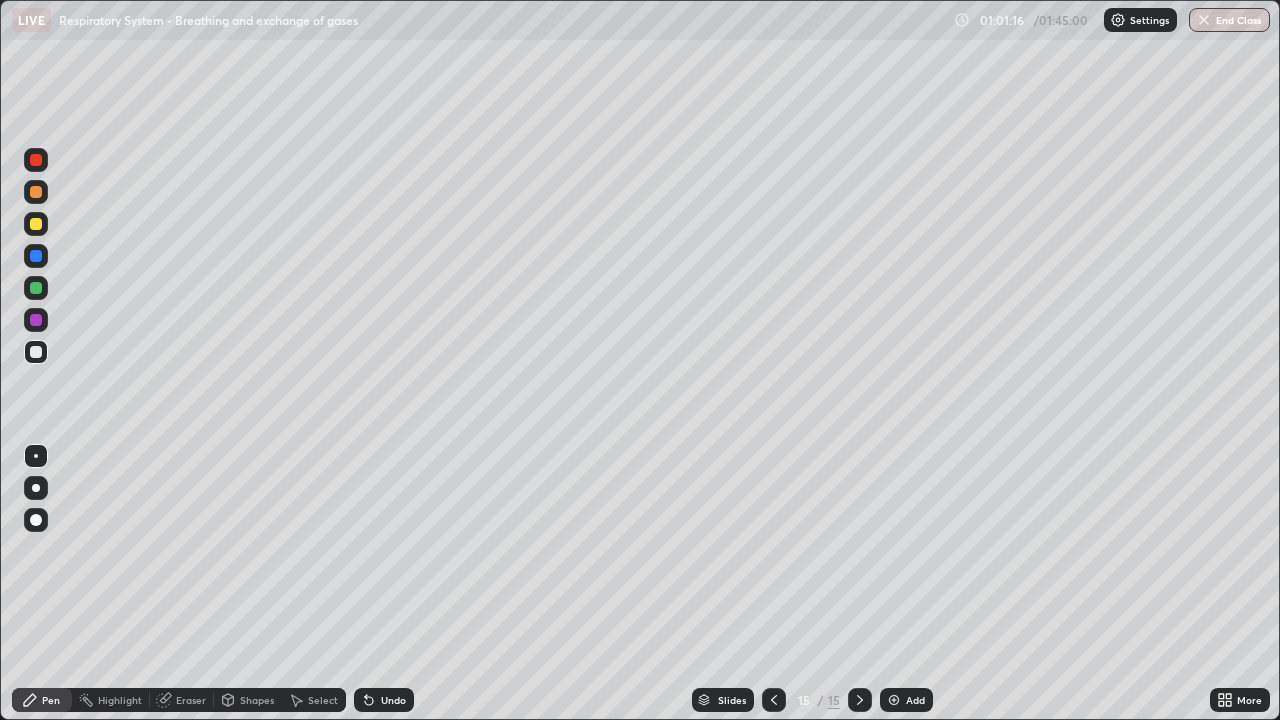 click on "Eraser" at bounding box center (182, 700) 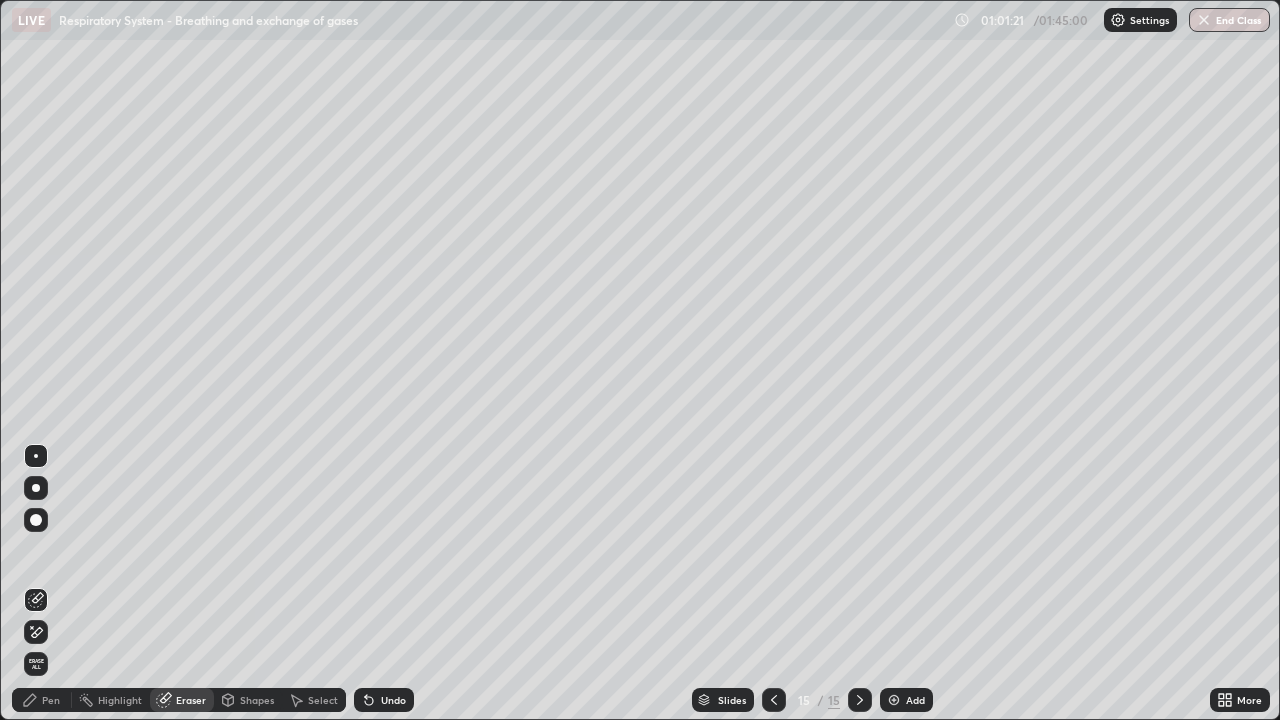 click on "Pen" at bounding box center (42, 700) 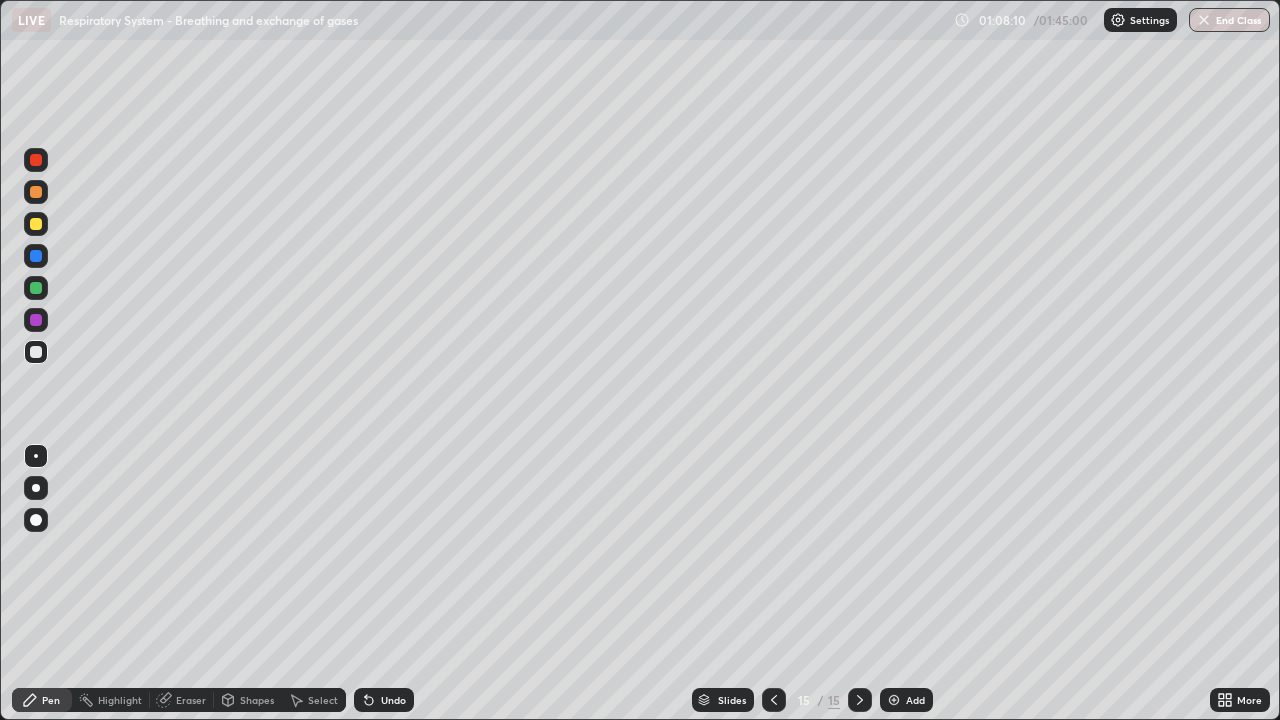 click on "Add" at bounding box center (906, 700) 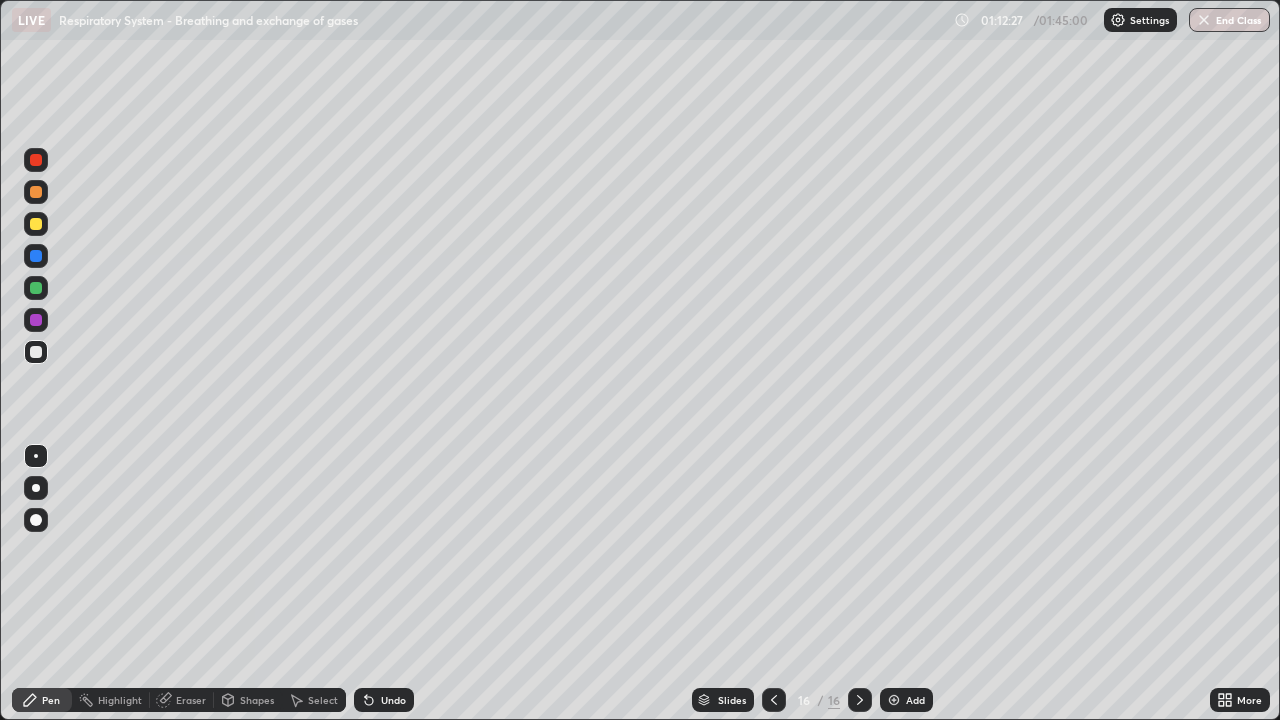 click at bounding box center [894, 700] 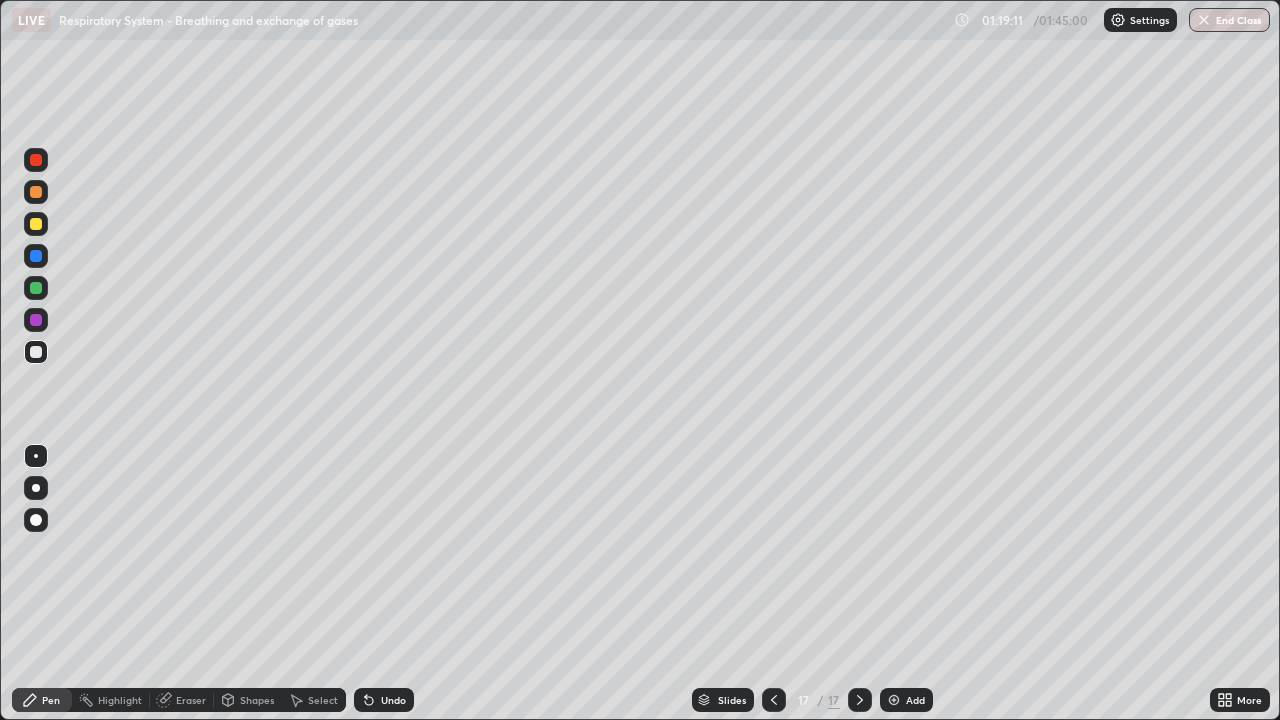 click 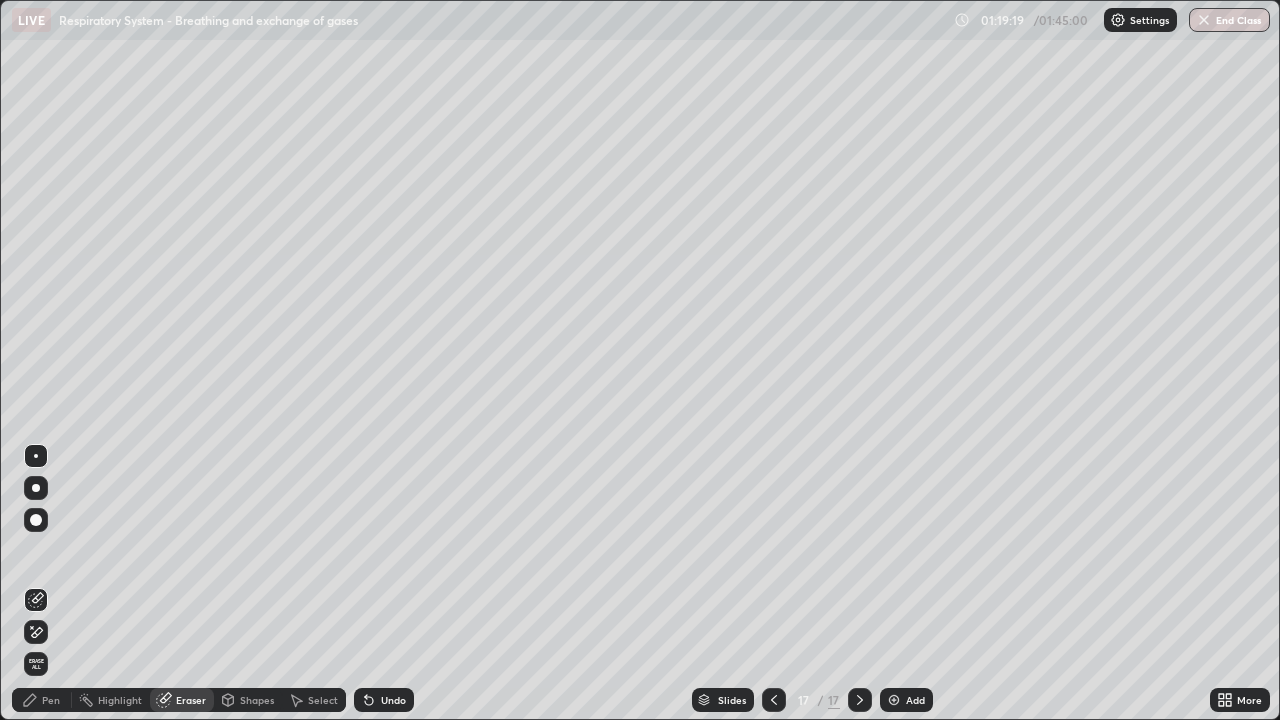 click 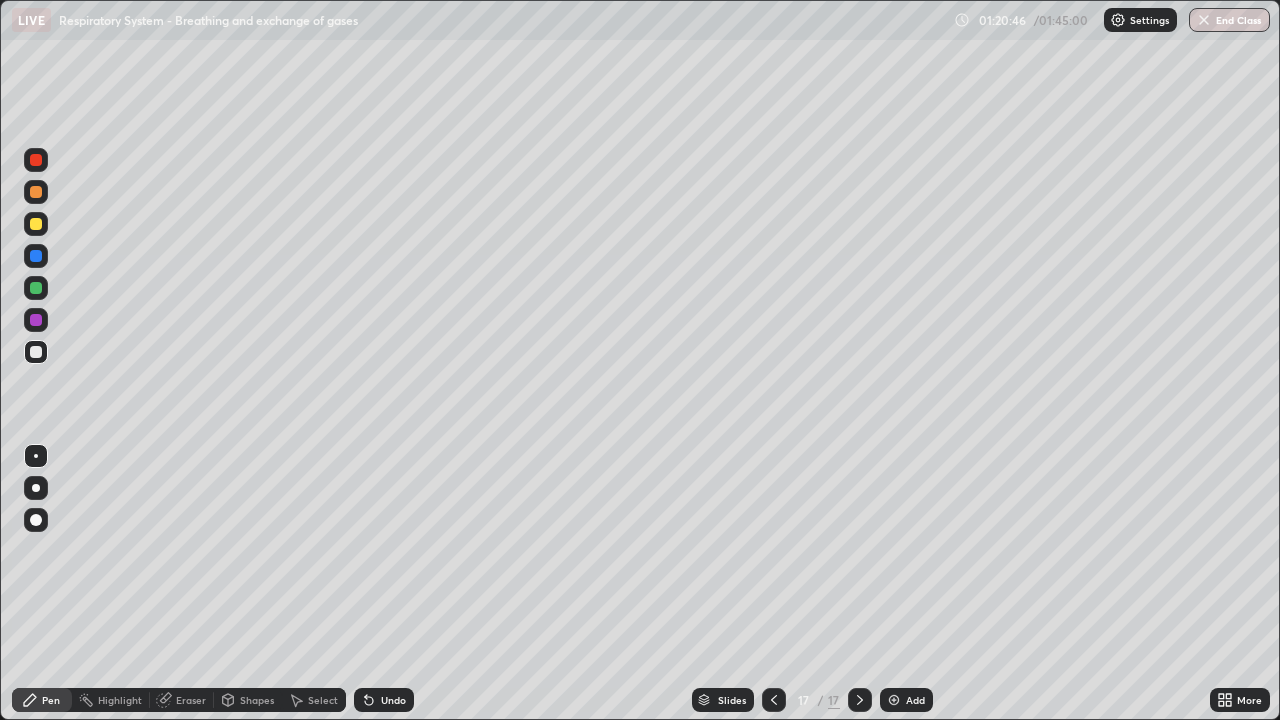 click on "Eraser" at bounding box center [182, 700] 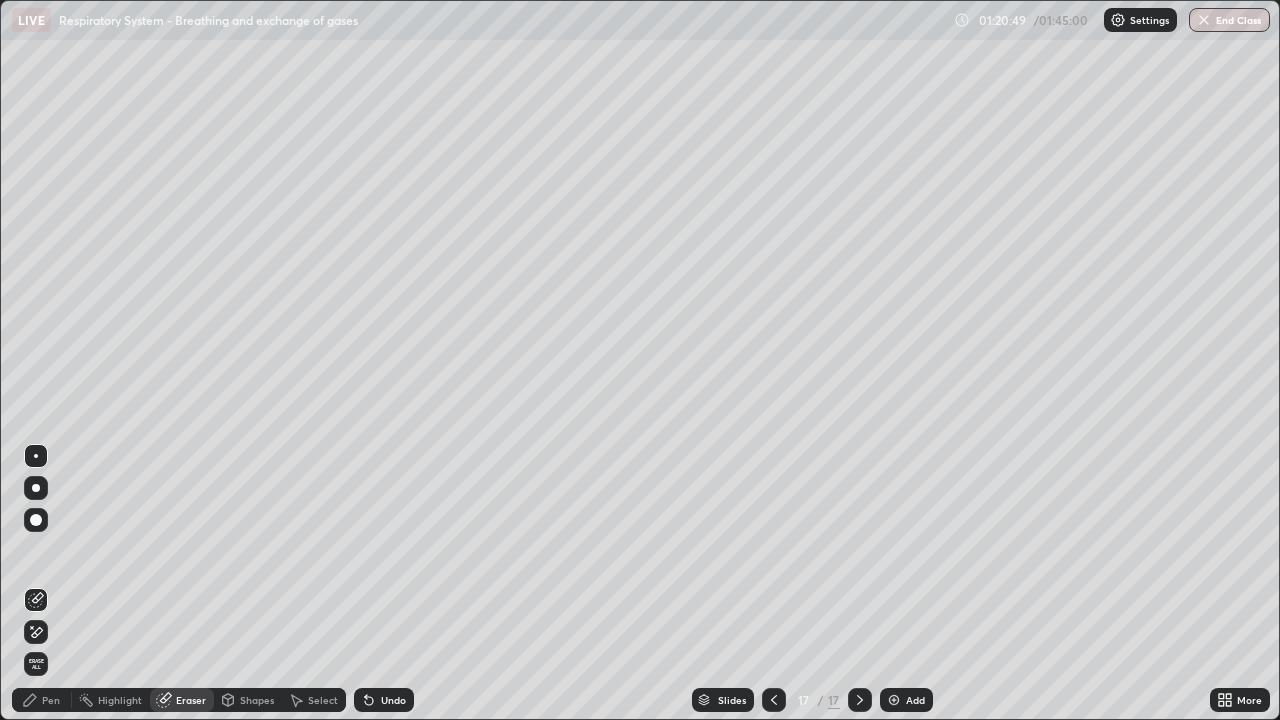 click on "Pen" at bounding box center (42, 700) 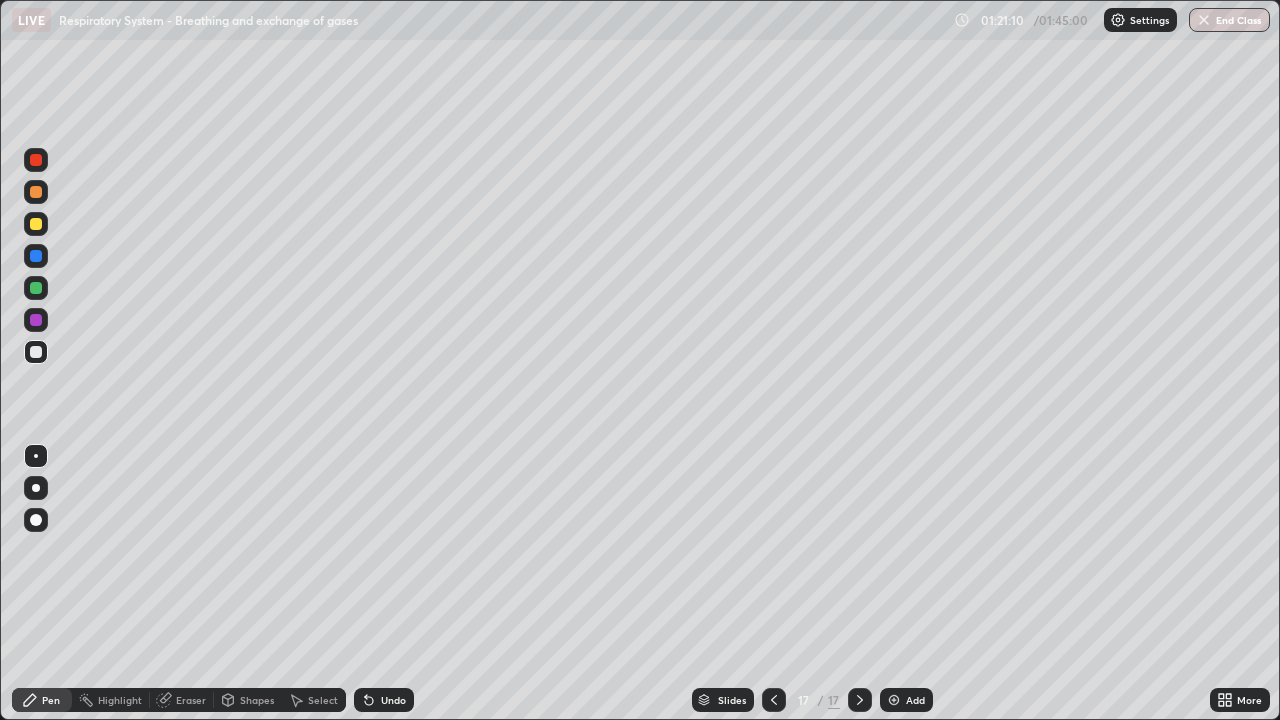 click on "Eraser" at bounding box center (191, 700) 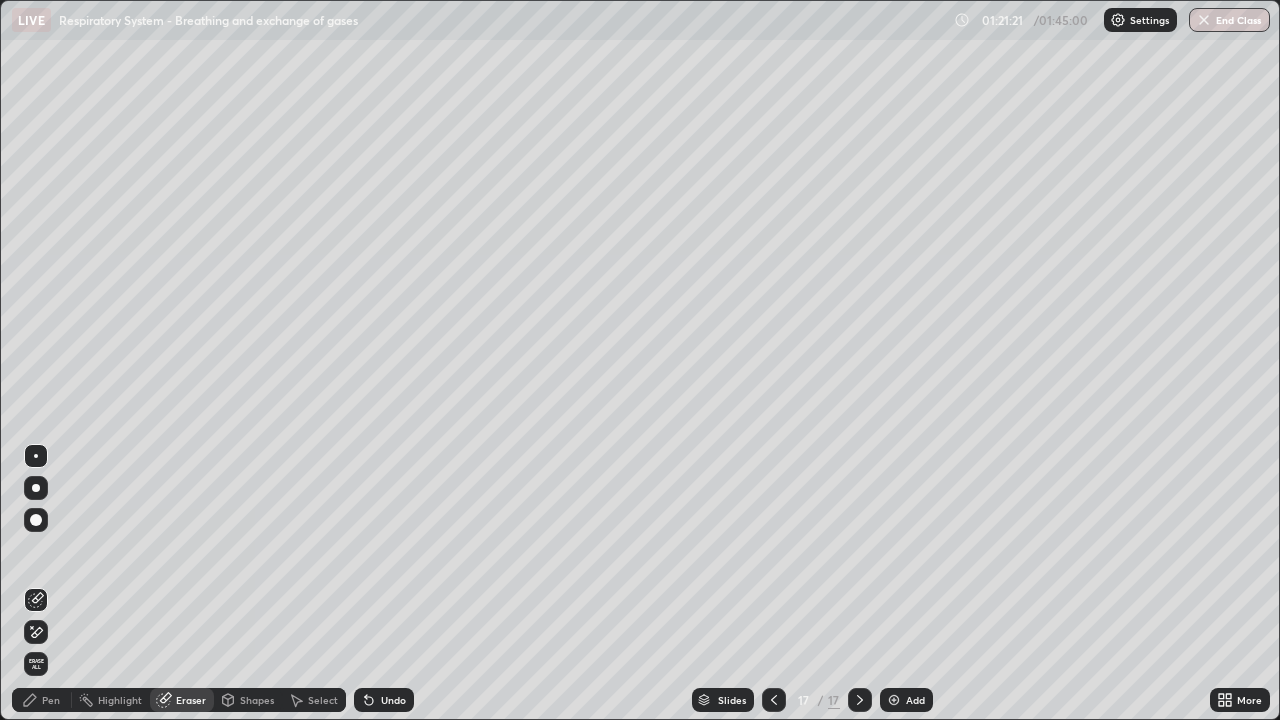click 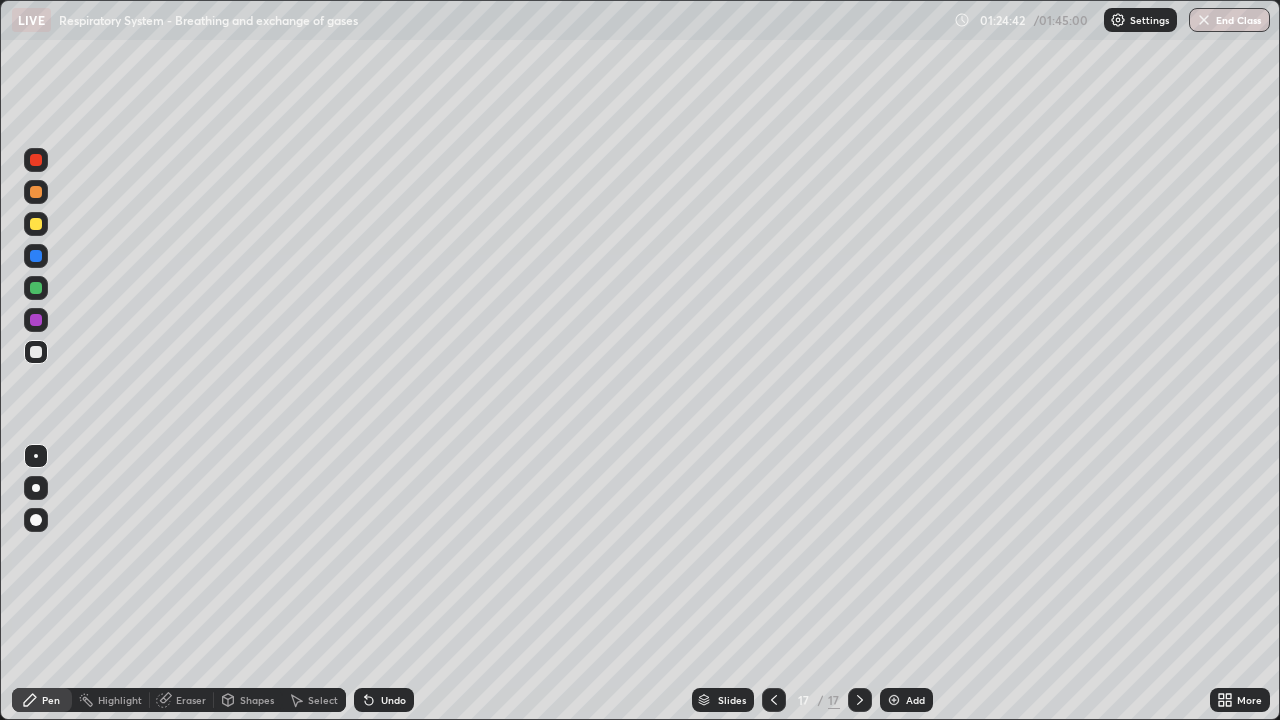 click on "Add" at bounding box center (915, 700) 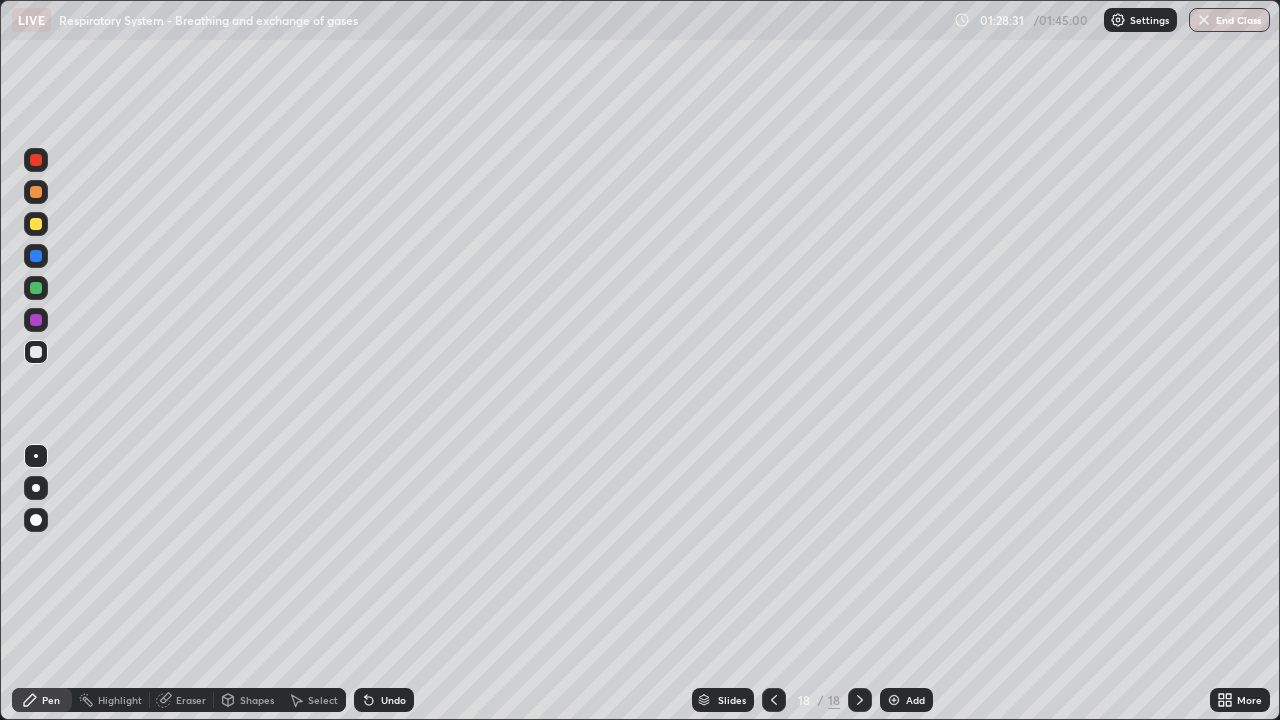 click on "Eraser" at bounding box center (191, 700) 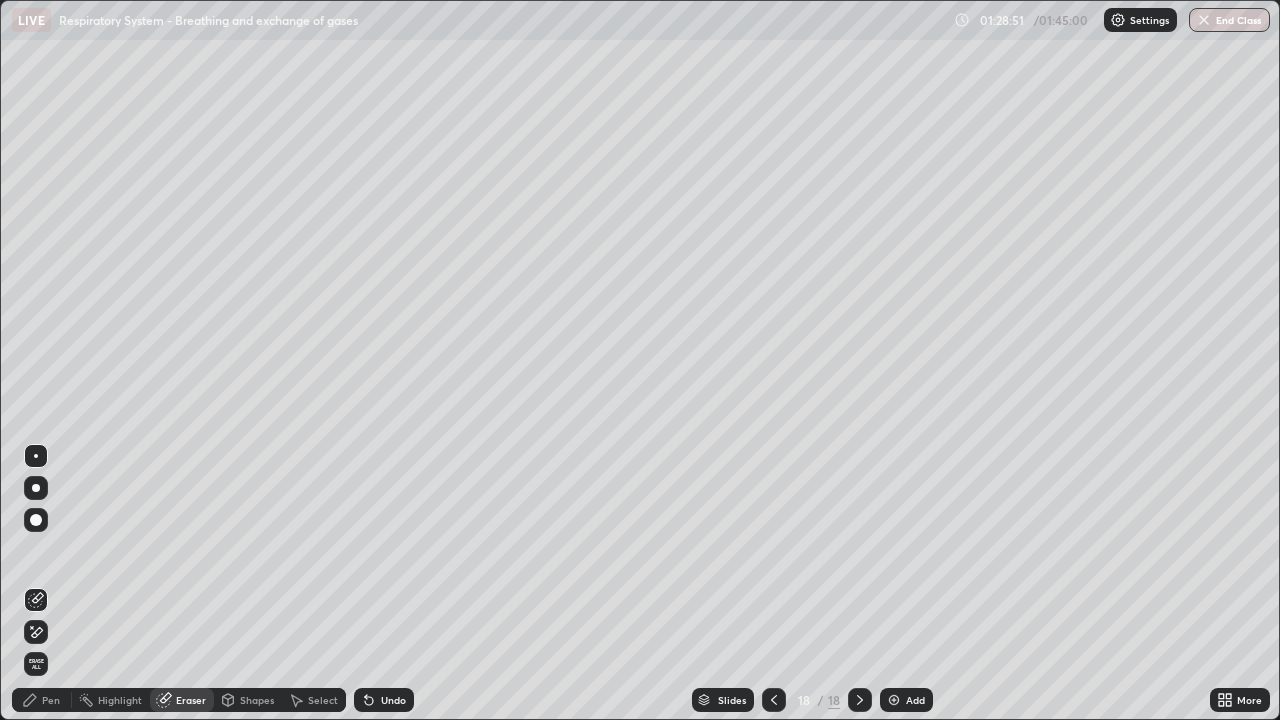click on "Pen" at bounding box center [51, 700] 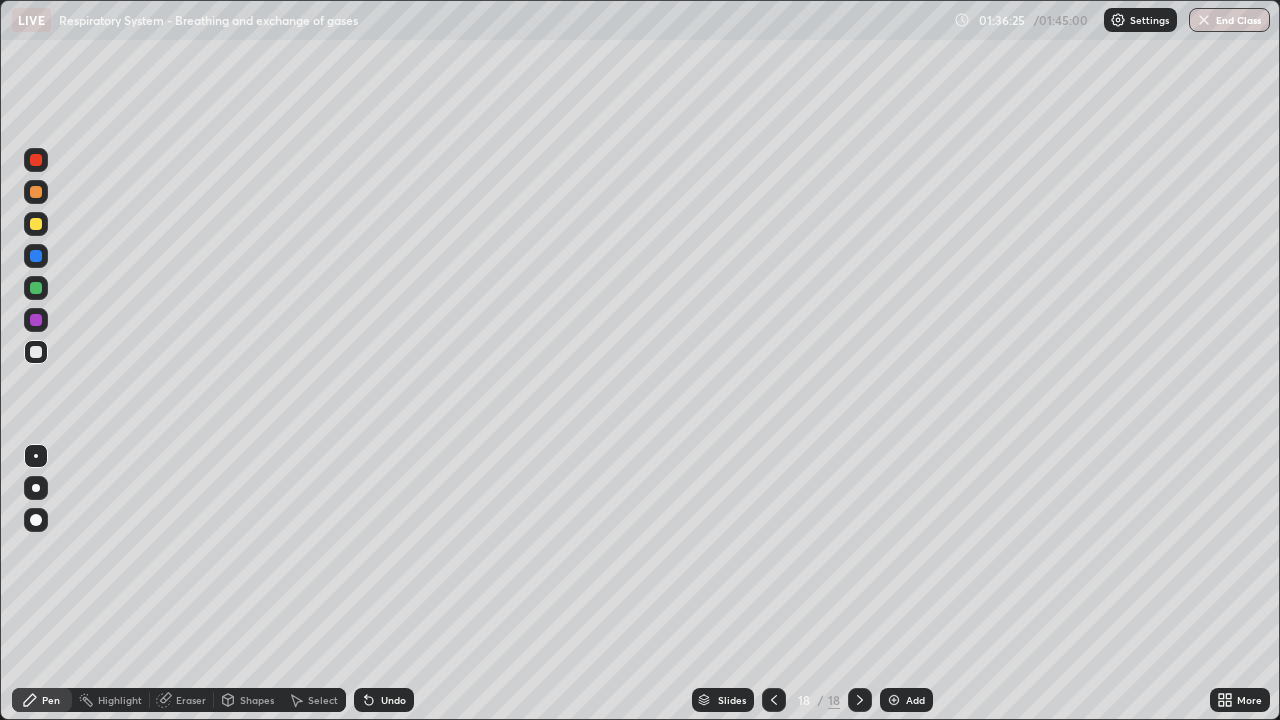 click on "Eraser" at bounding box center (191, 700) 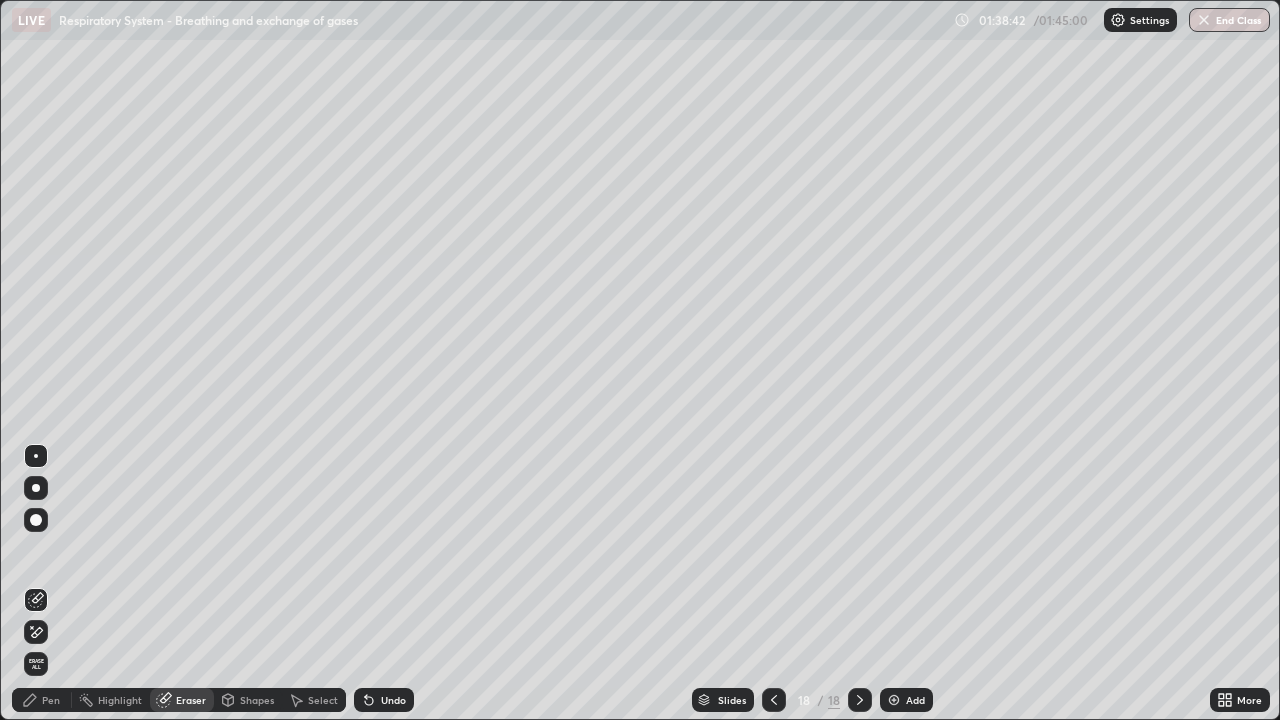 click on "End Class" at bounding box center [1229, 20] 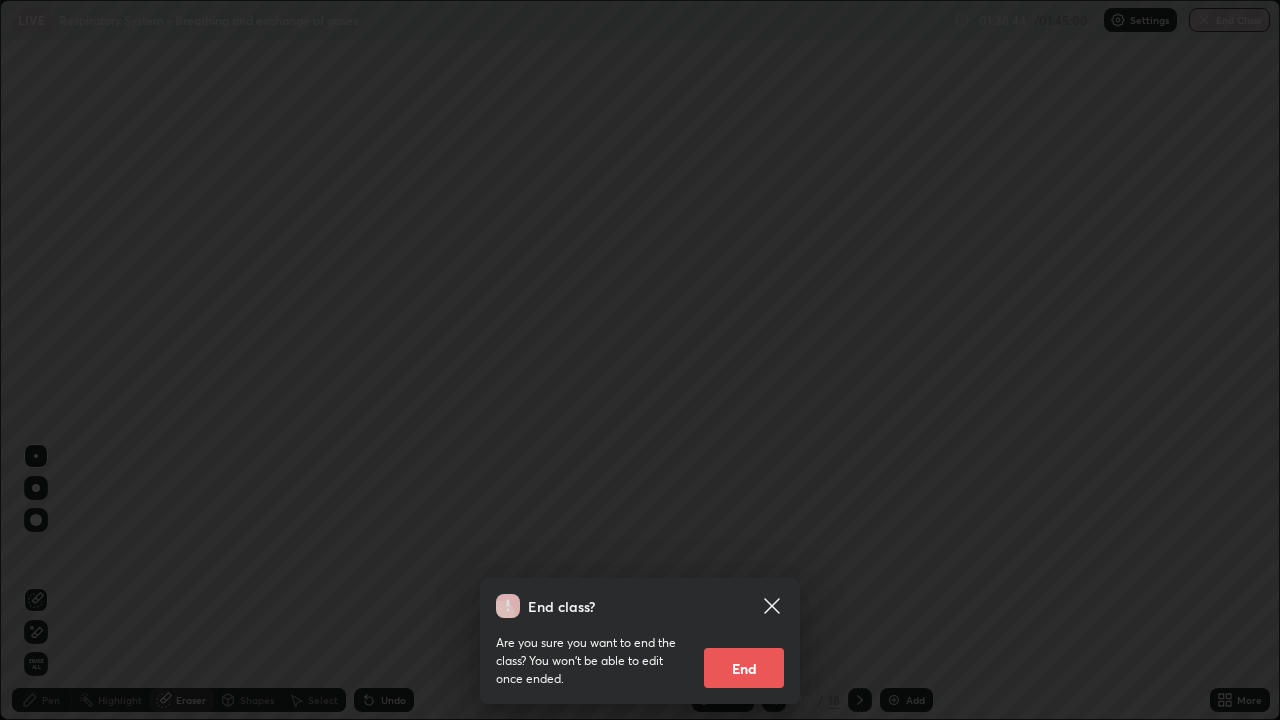 click on "End" at bounding box center (744, 668) 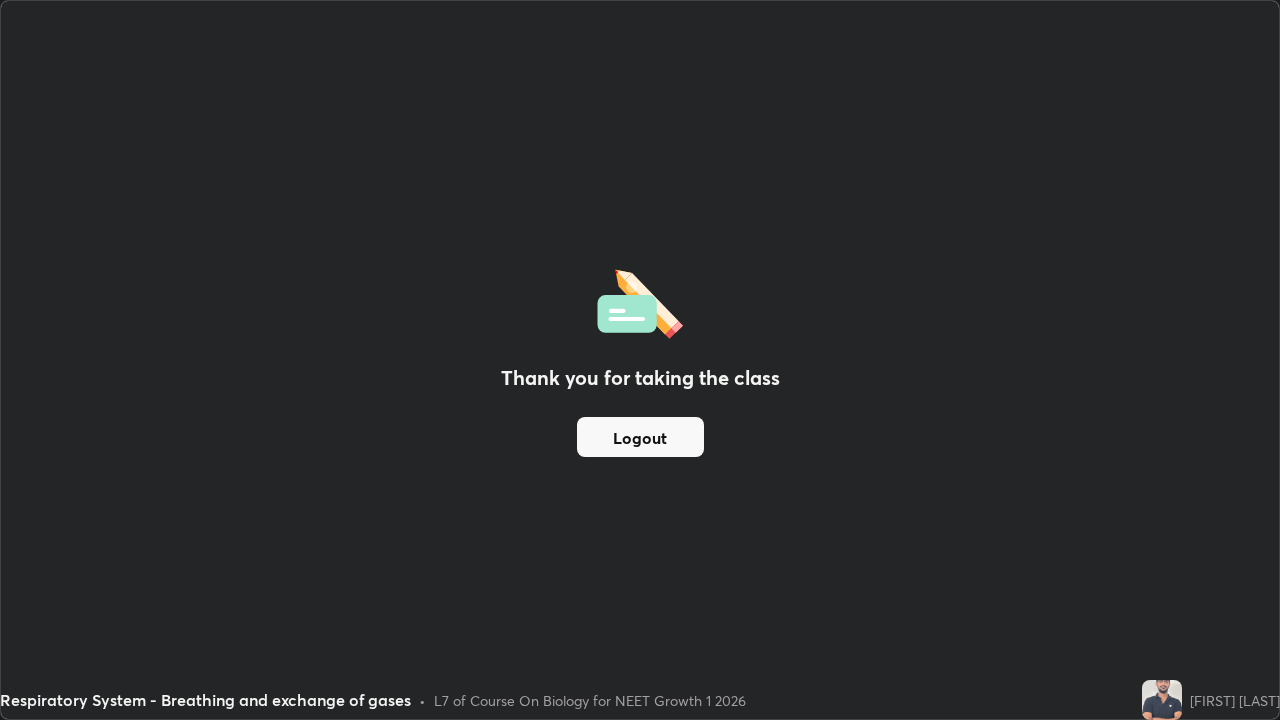 click on "Logout" at bounding box center [640, 437] 